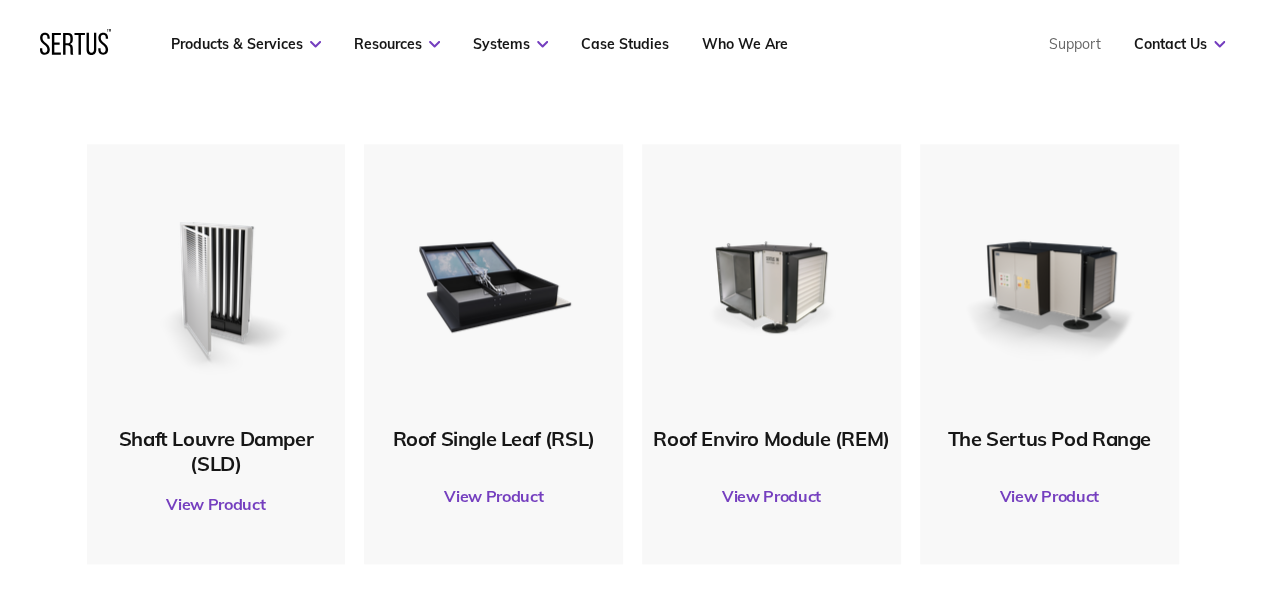scroll, scrollTop: 0, scrollLeft: 0, axis: both 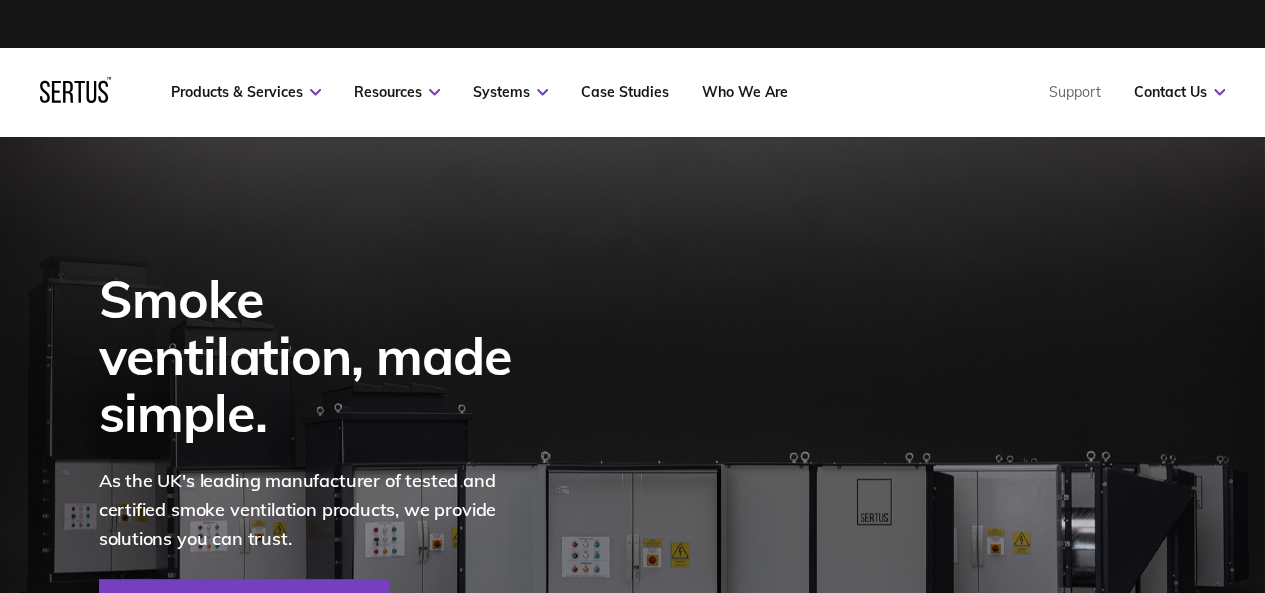 click on "Smoke ventilation, made simple. As the UK's leading manufacturer of tested and certified smoke ventilation products, we provide solutions you can trust. Talk to us" at bounding box center [633, 452] 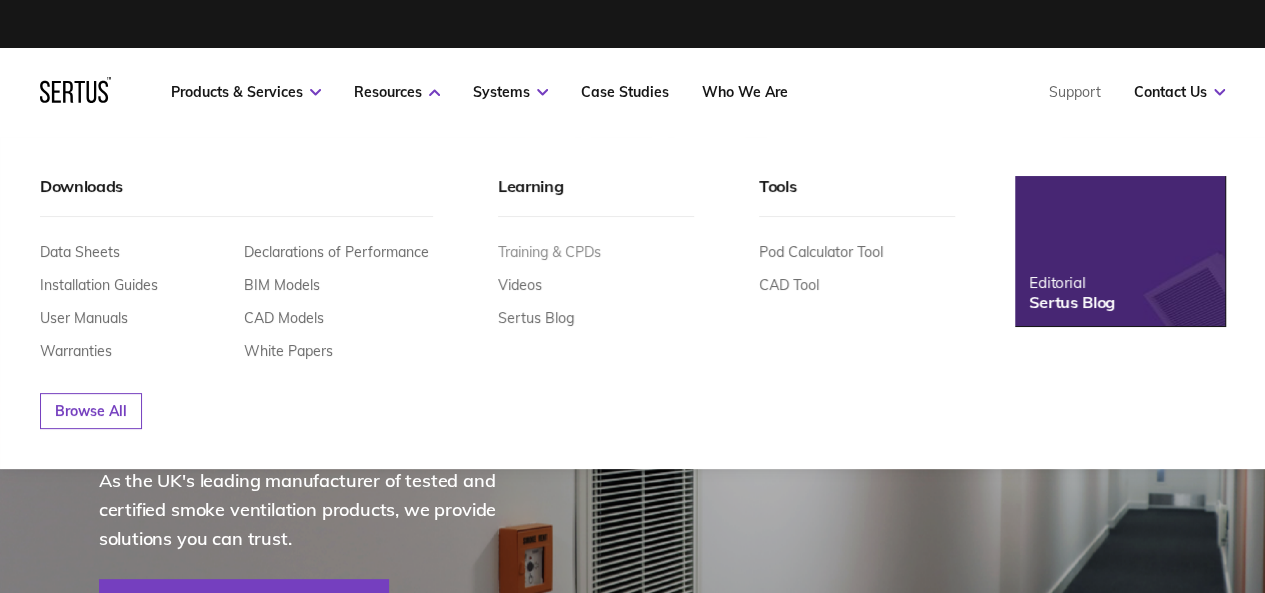 click on "Training & CPDs" at bounding box center (549, 252) 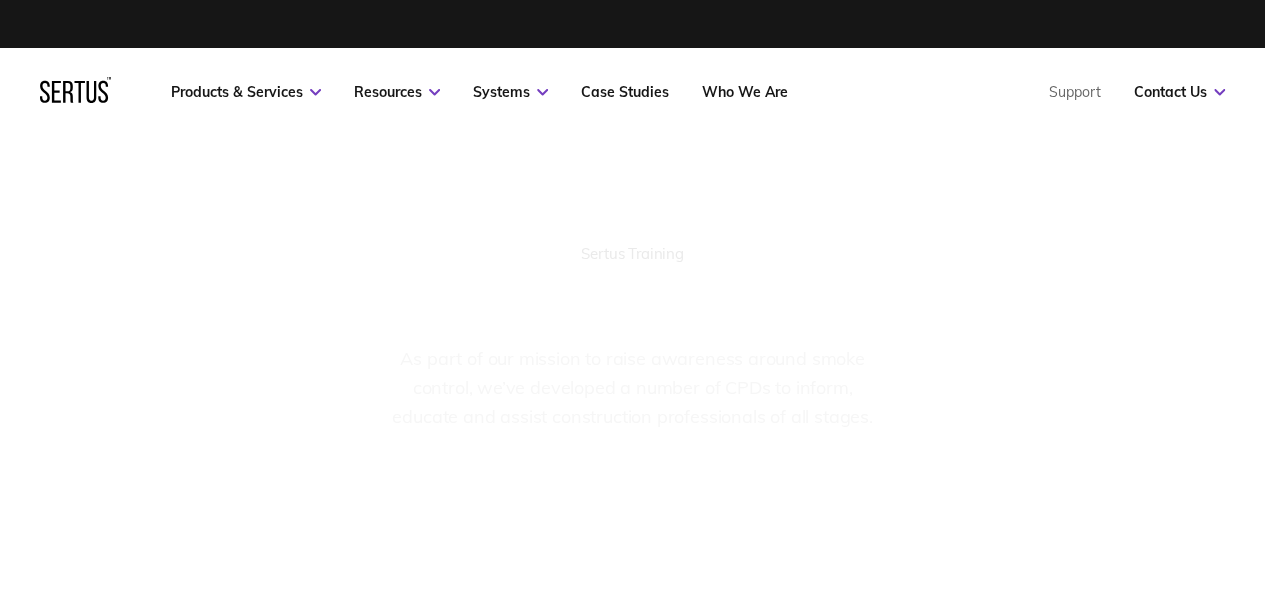 scroll, scrollTop: 10, scrollLeft: 10, axis: both 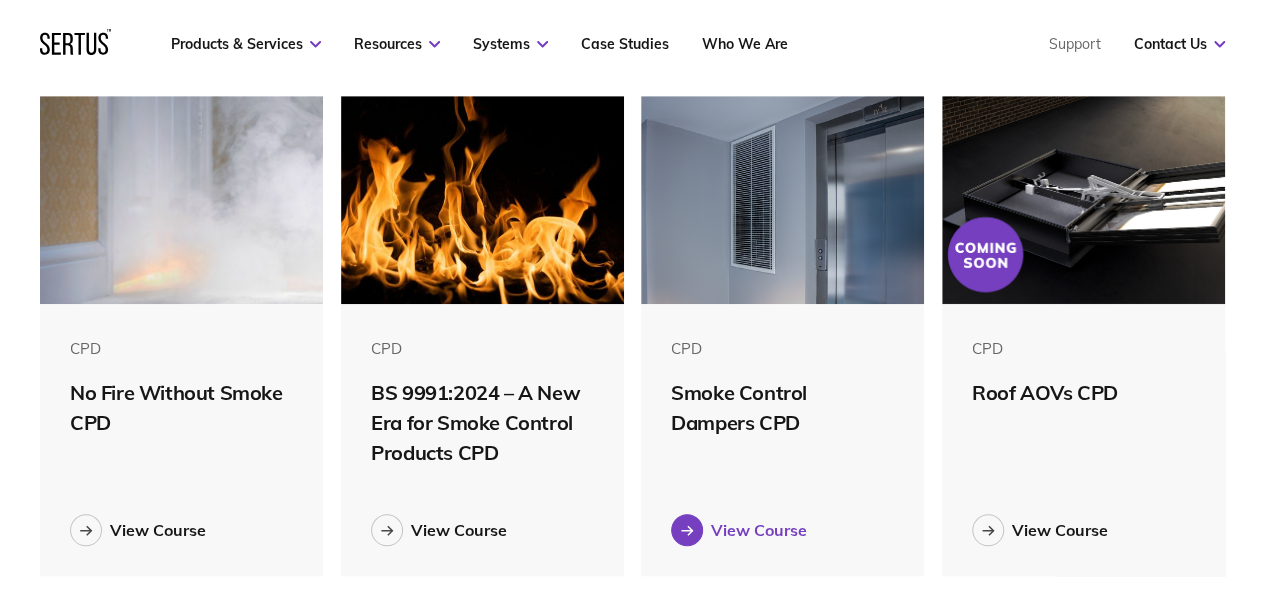 click on "View Course" at bounding box center (782, 530) 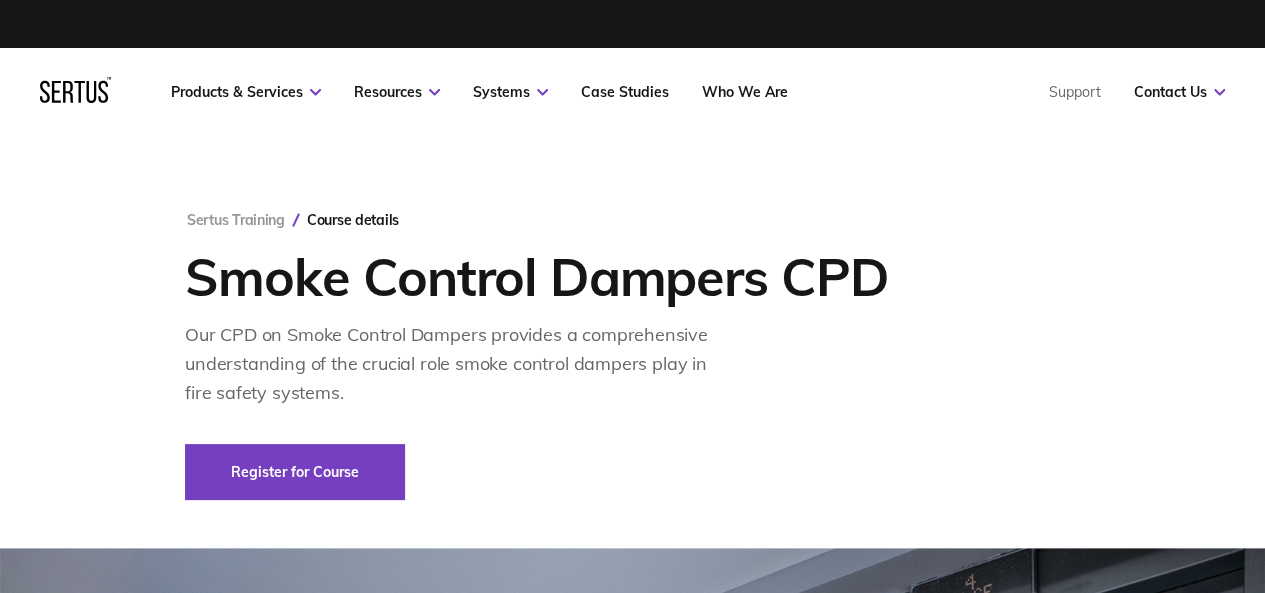 scroll, scrollTop: 2, scrollLeft: 0, axis: vertical 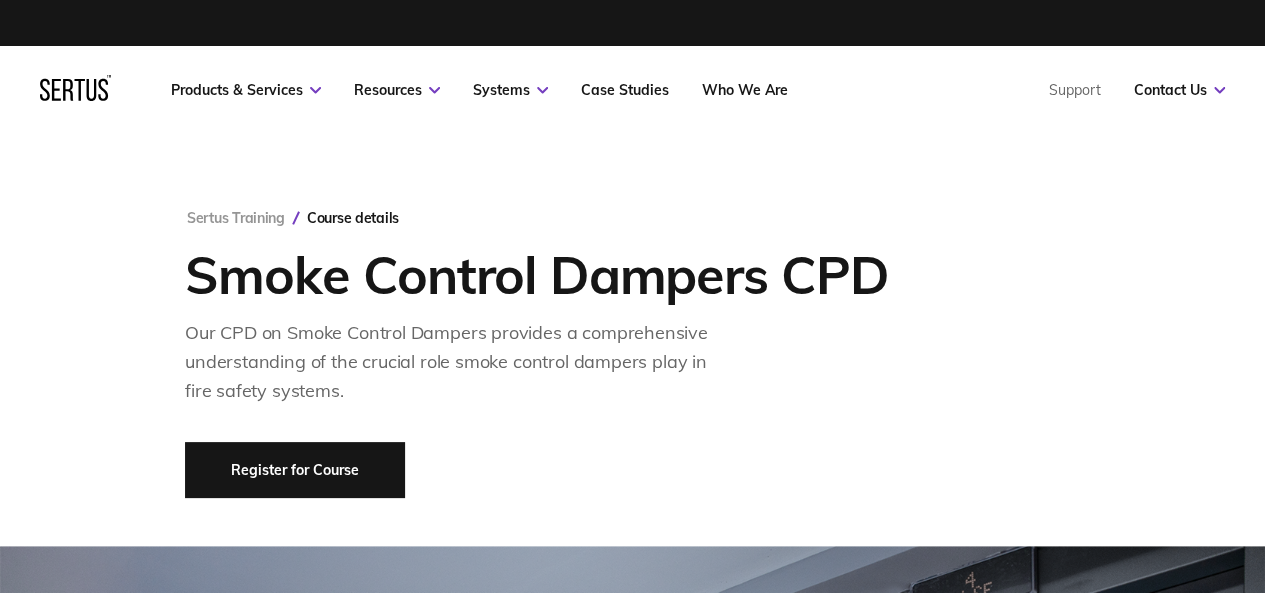 click on "Register for Course" at bounding box center (295, 470) 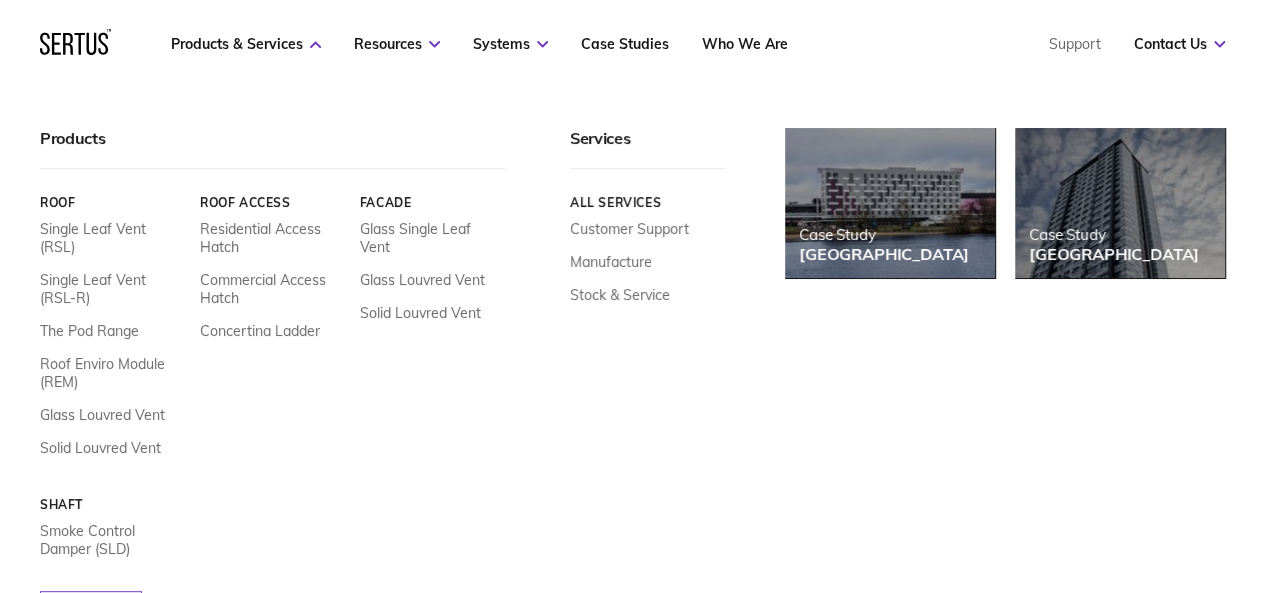 scroll, scrollTop: 0, scrollLeft: 0, axis: both 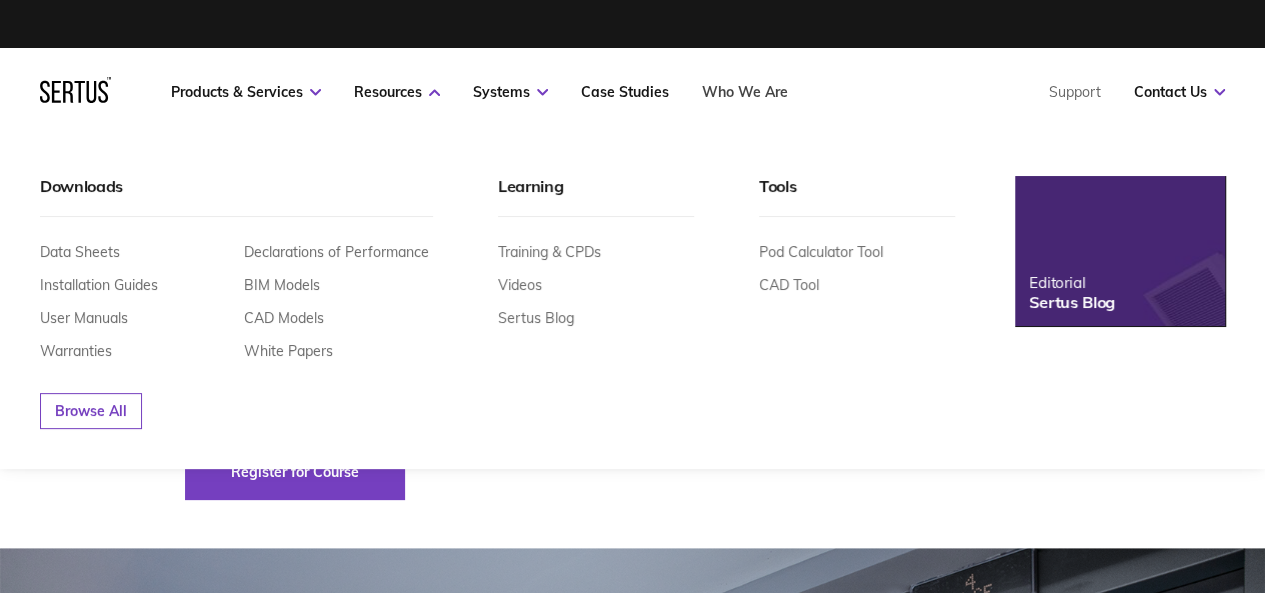 click on "Who We Are" at bounding box center [745, 92] 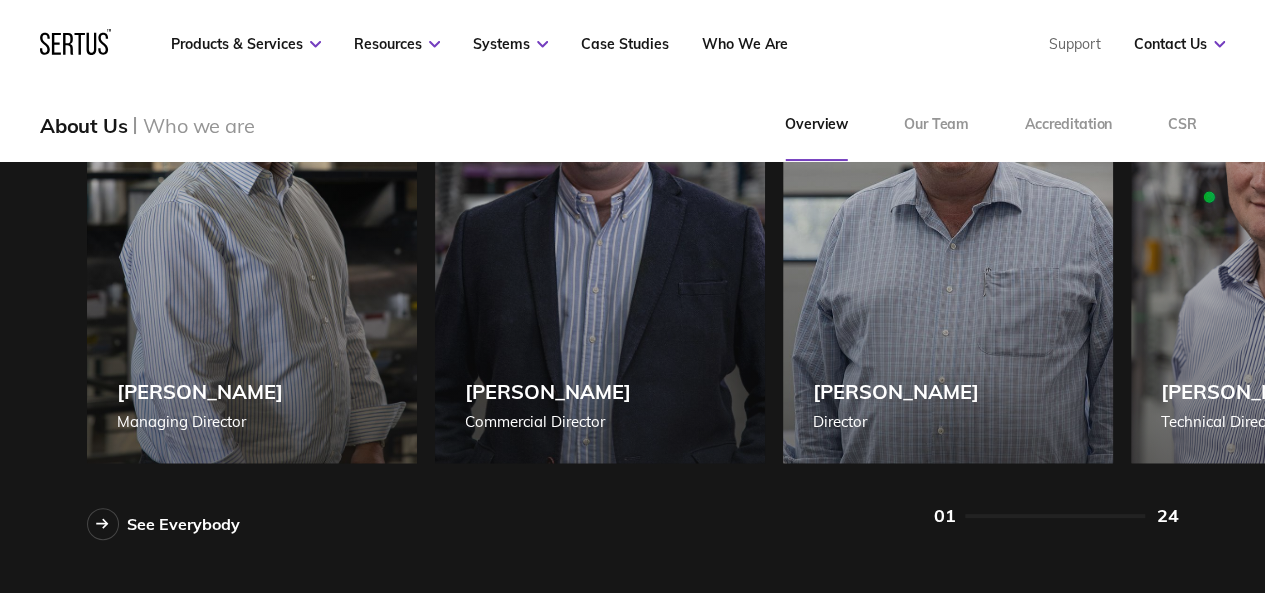 scroll, scrollTop: 1688, scrollLeft: 0, axis: vertical 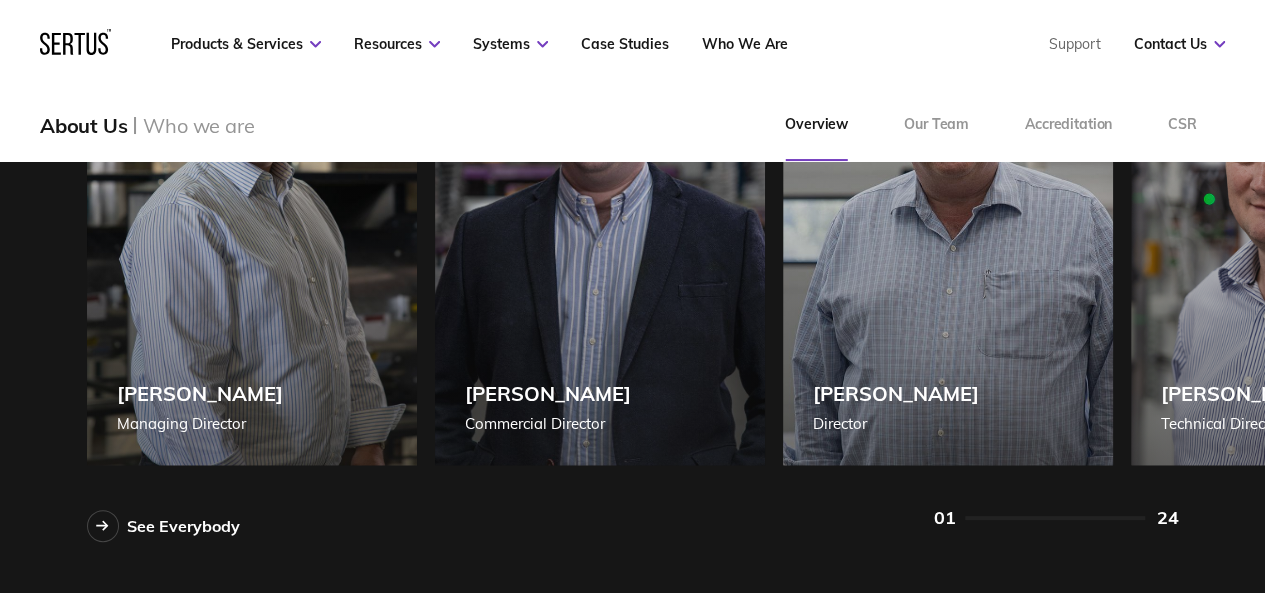 click at bounding box center [1055, 518] 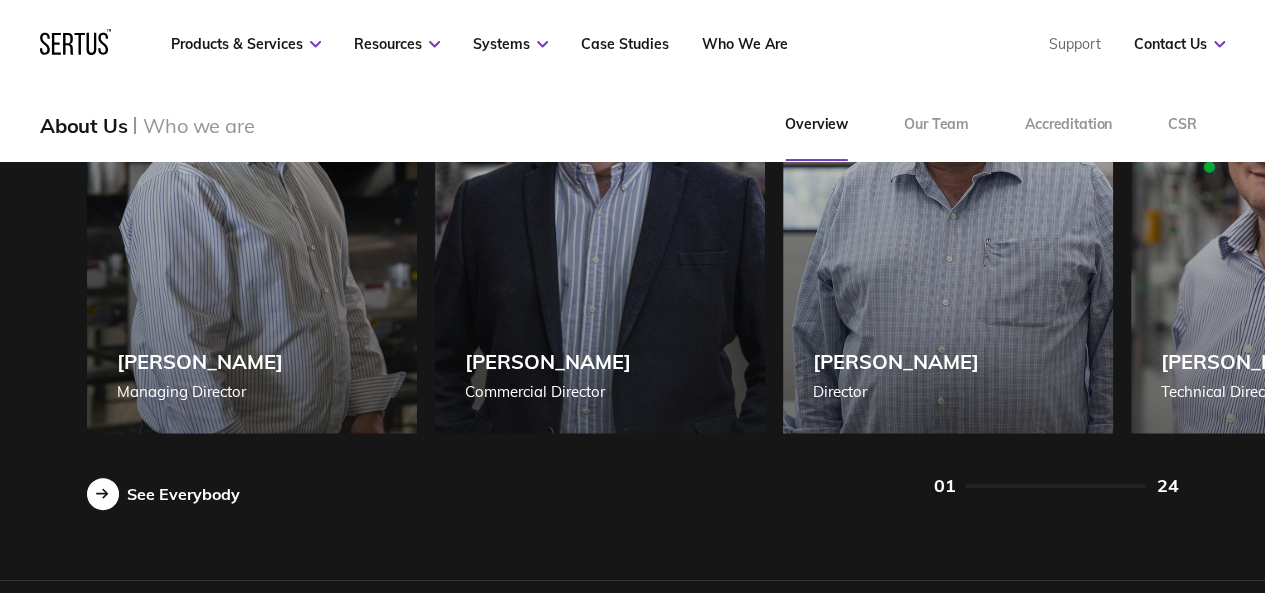 click on "See Everybody" at bounding box center [183, 494] 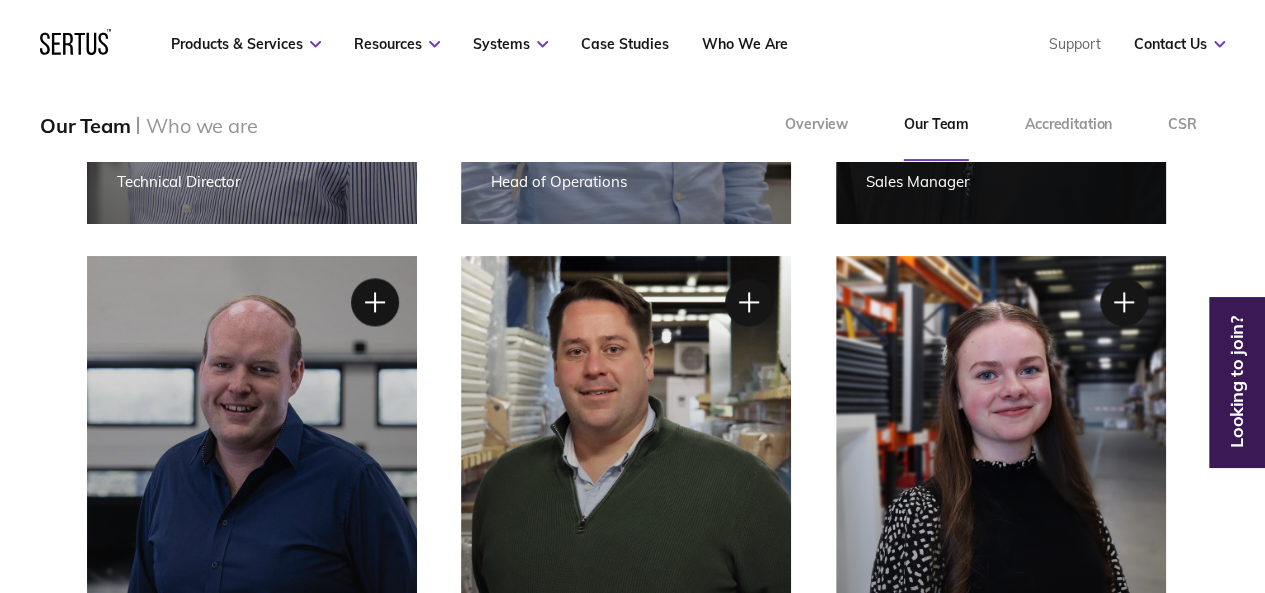 scroll, scrollTop: 1266, scrollLeft: 0, axis: vertical 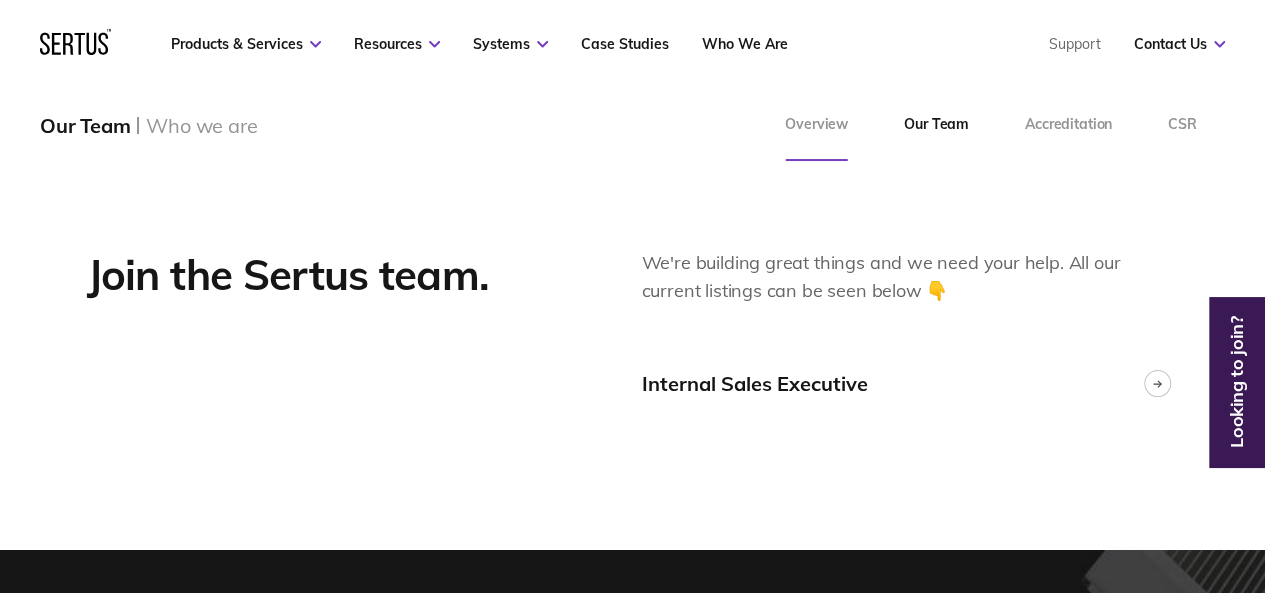 click on "Overview" at bounding box center [816, 125] 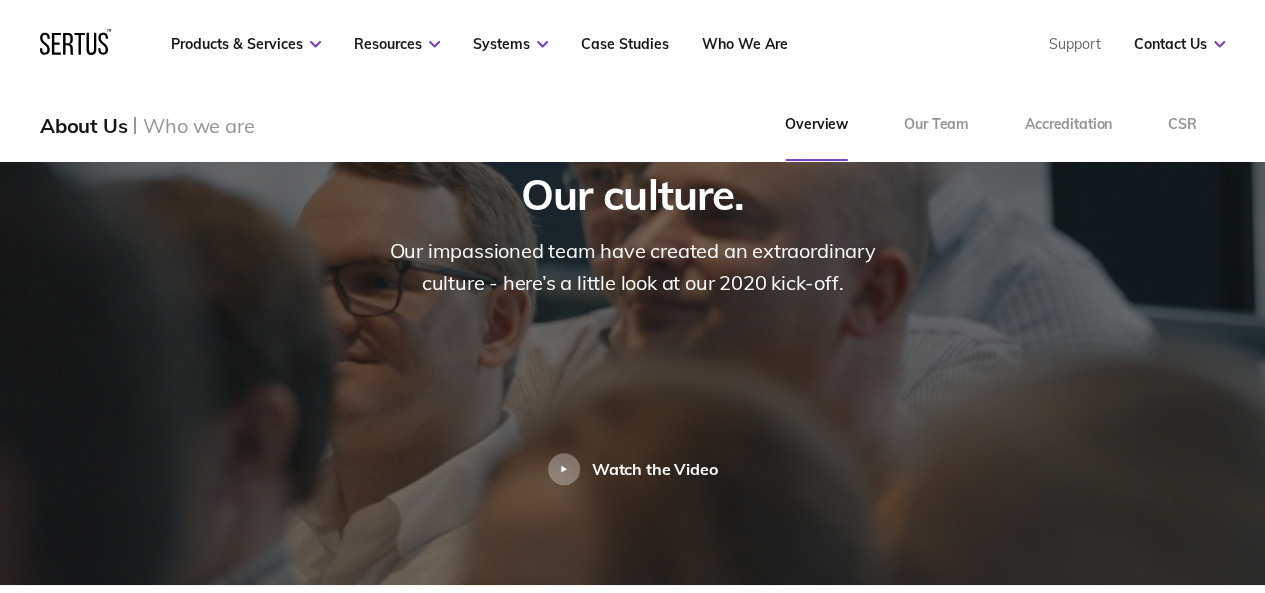 scroll, scrollTop: 4190, scrollLeft: 0, axis: vertical 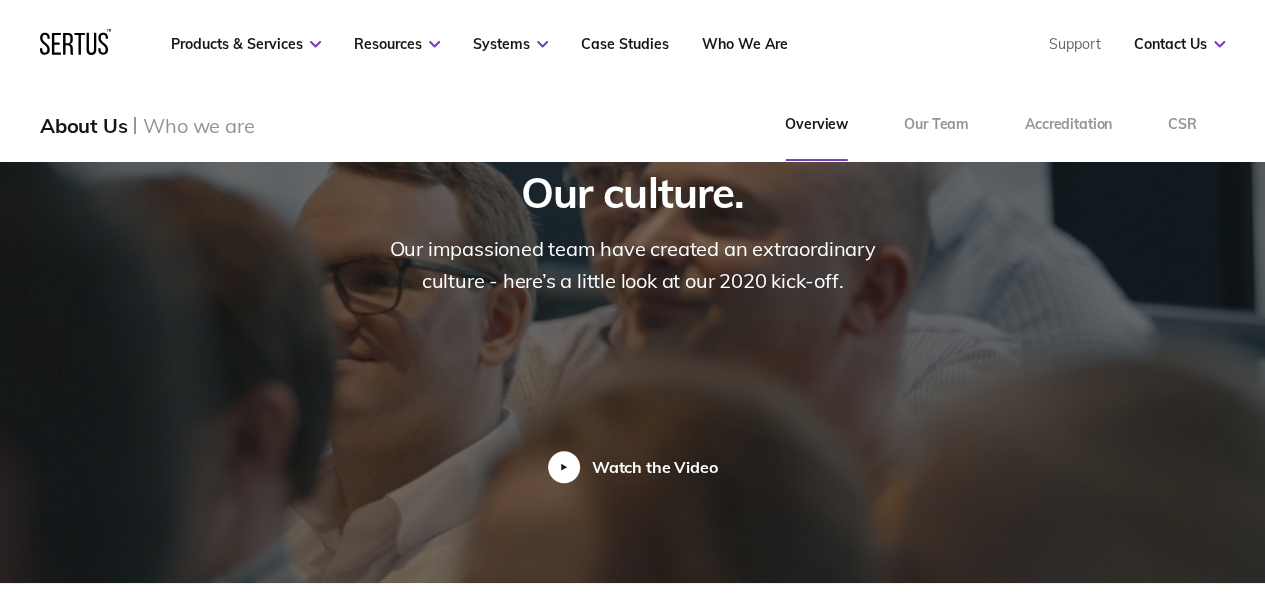 click at bounding box center (564, 467) 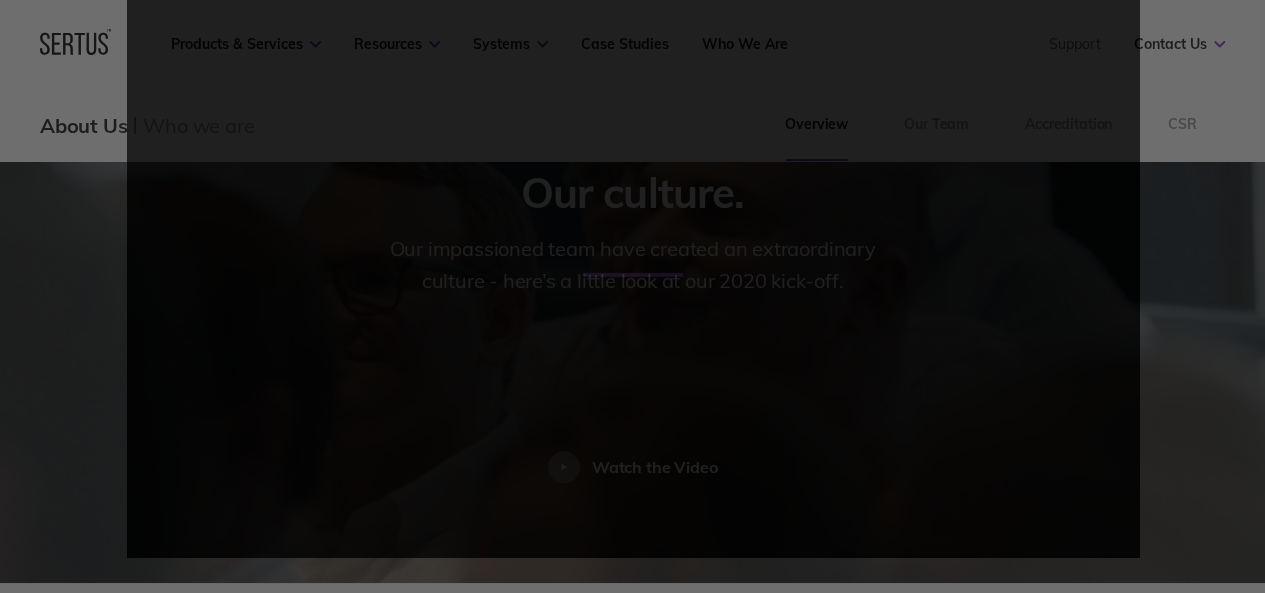 drag, startPoint x: 1146, startPoint y: 100, endPoint x: 976, endPoint y: 402, distance: 346.56024 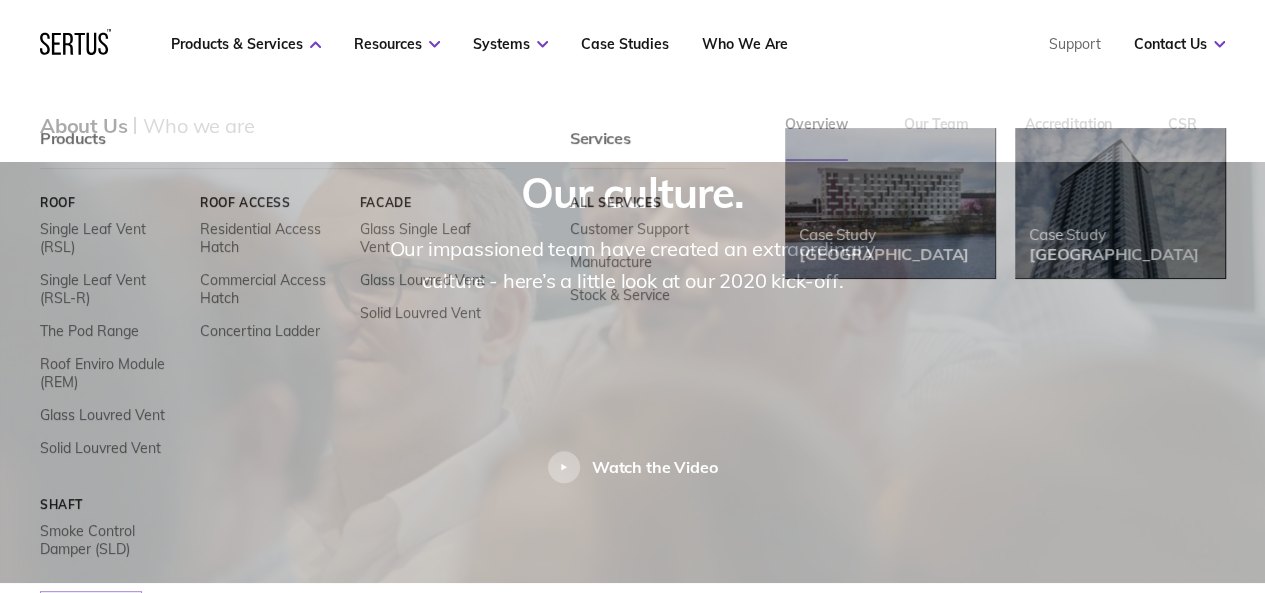 click on "Products & Services Resources Systems Case Studies Who We Are Support Contact Us Contact" at bounding box center (632, 44) 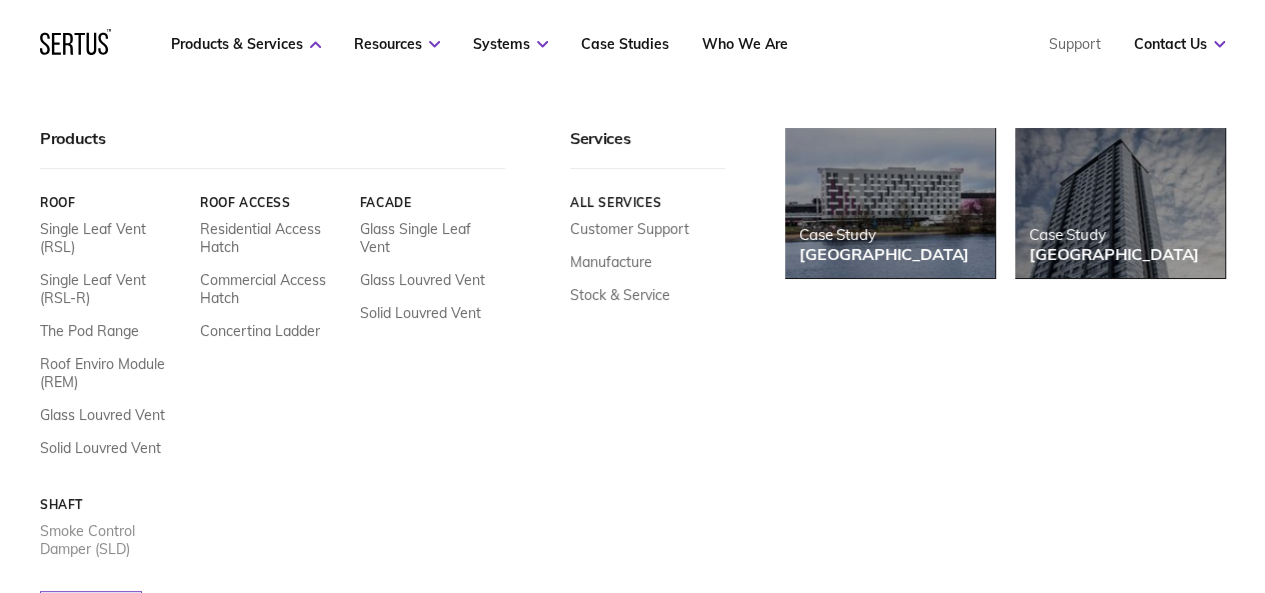 click on "Smoke Control Damper (SLD)" at bounding box center [112, 540] 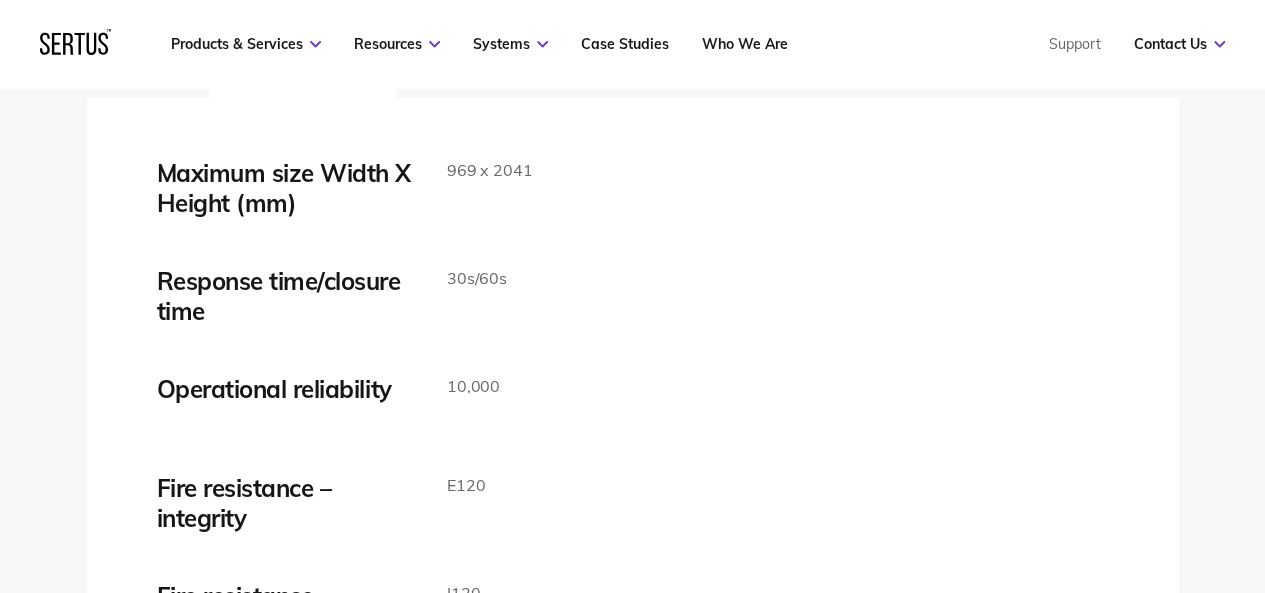 scroll, scrollTop: 3057, scrollLeft: 0, axis: vertical 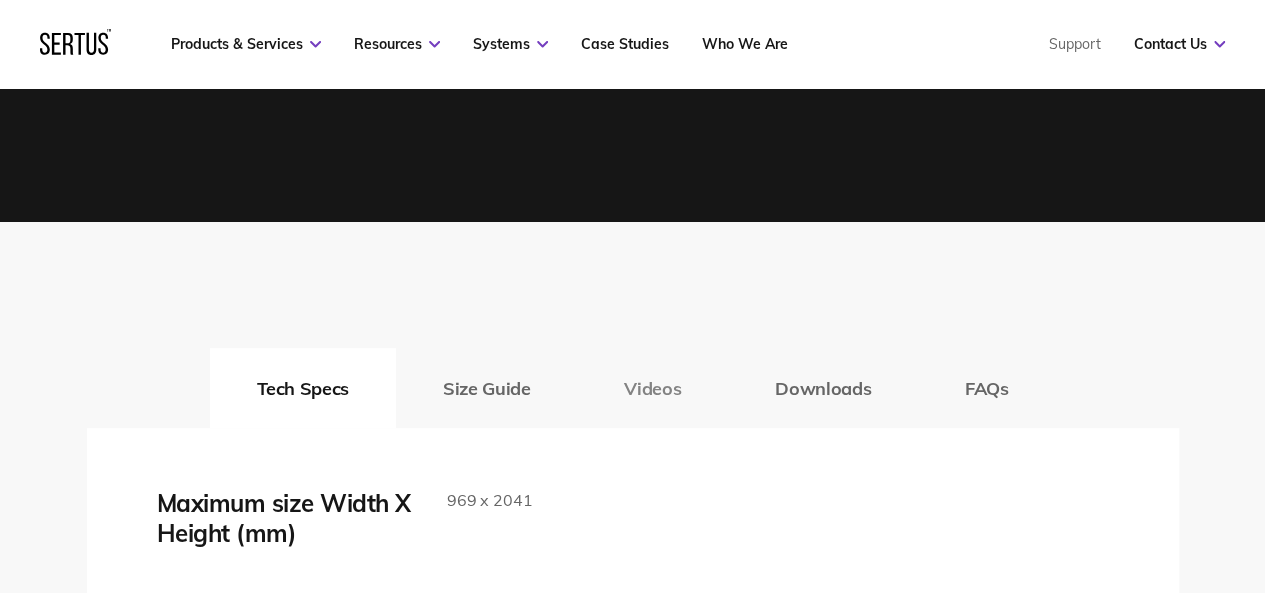 click on "Videos" at bounding box center (652, 388) 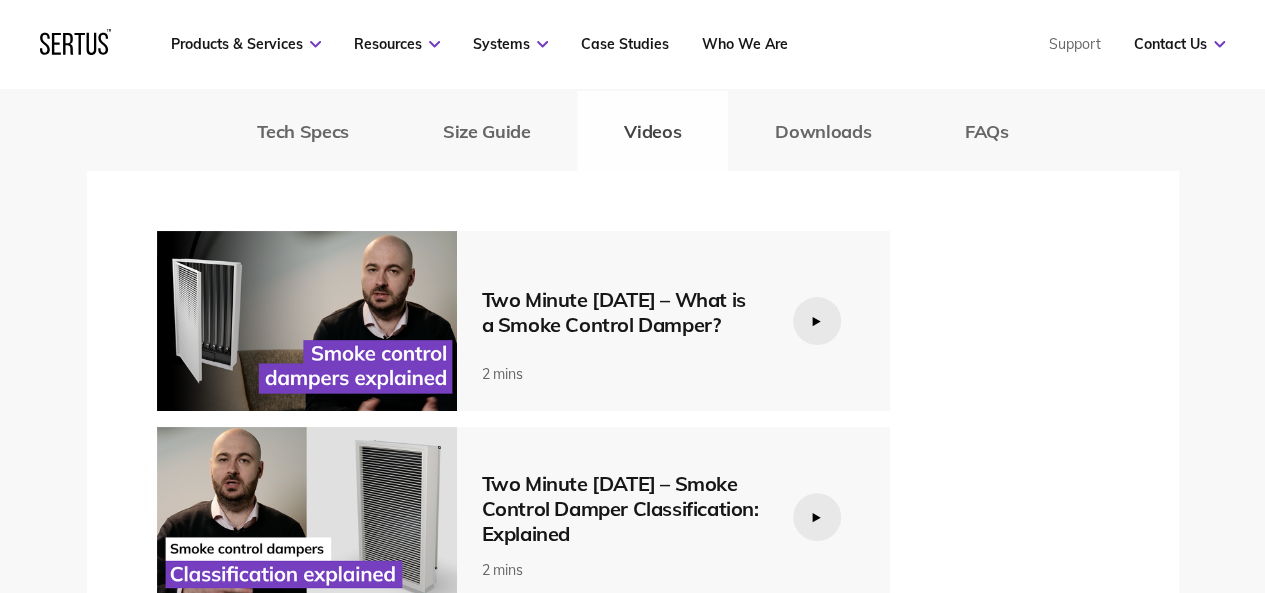 scroll, scrollTop: 3315, scrollLeft: 0, axis: vertical 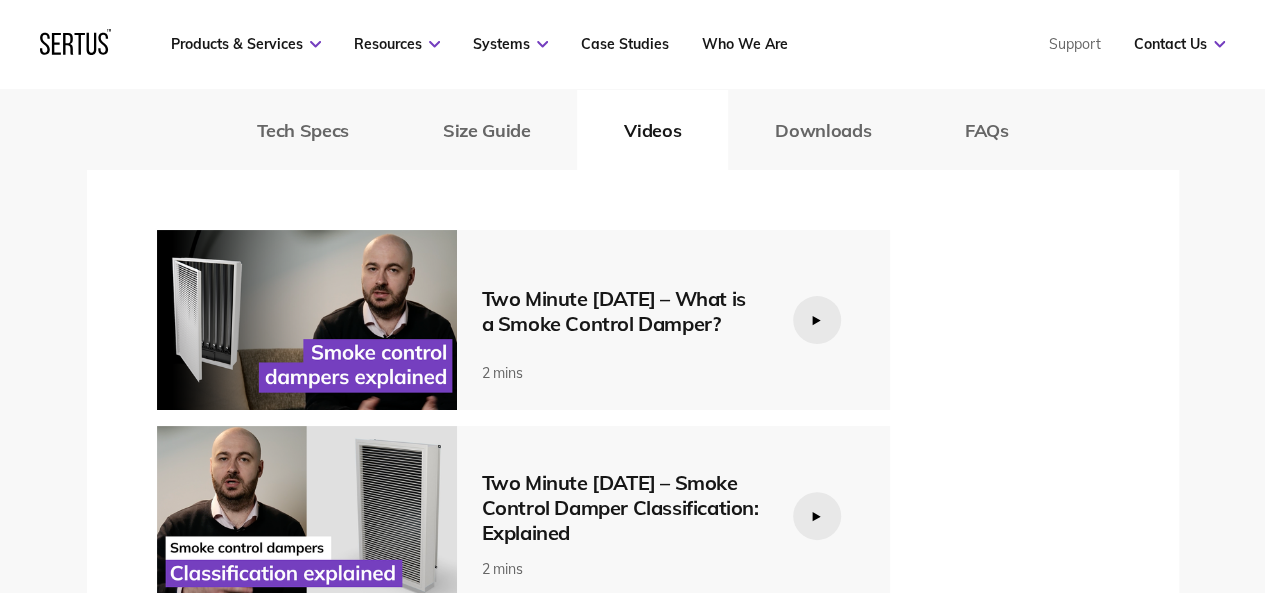 click 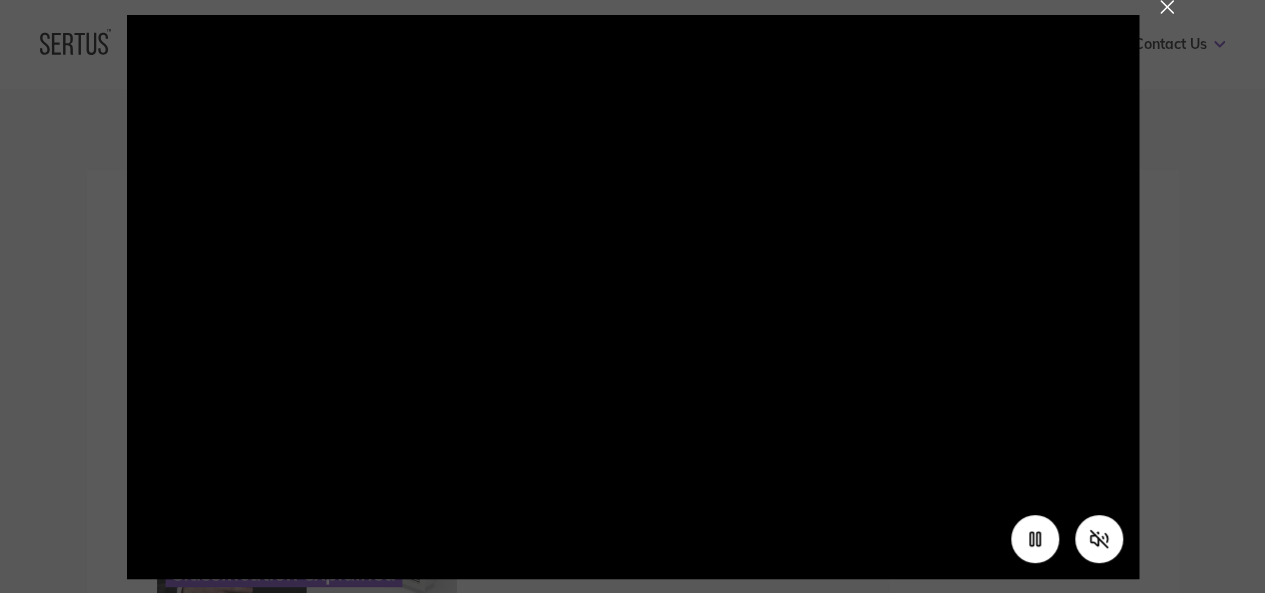 click at bounding box center [633, 268] 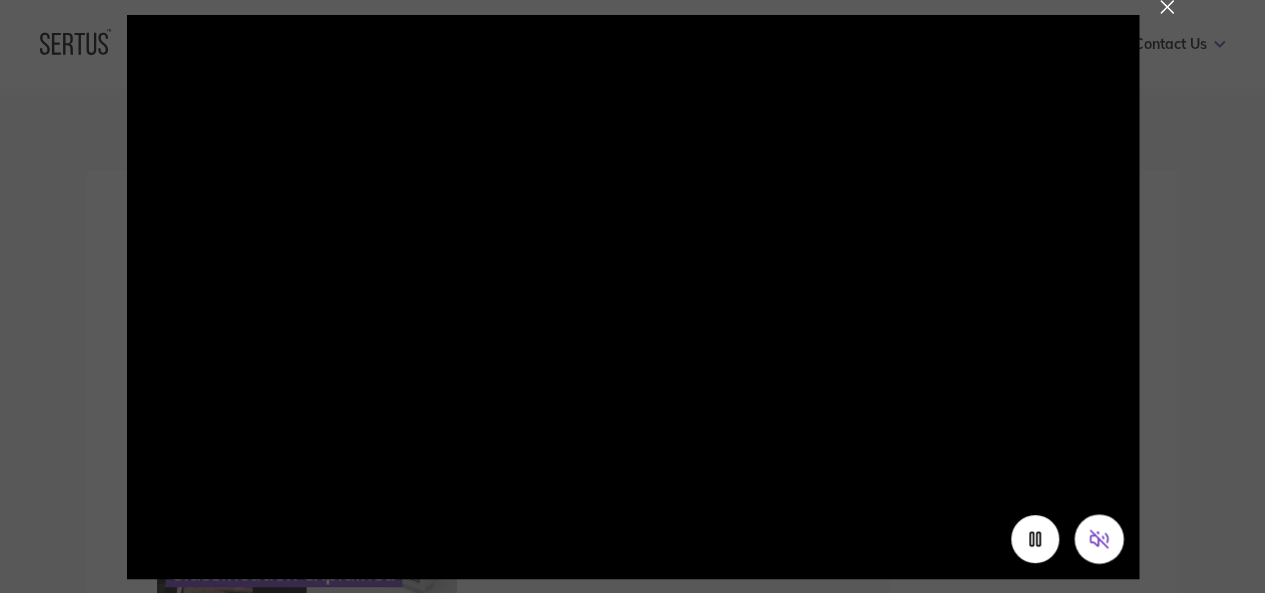 click at bounding box center [1098, 538] 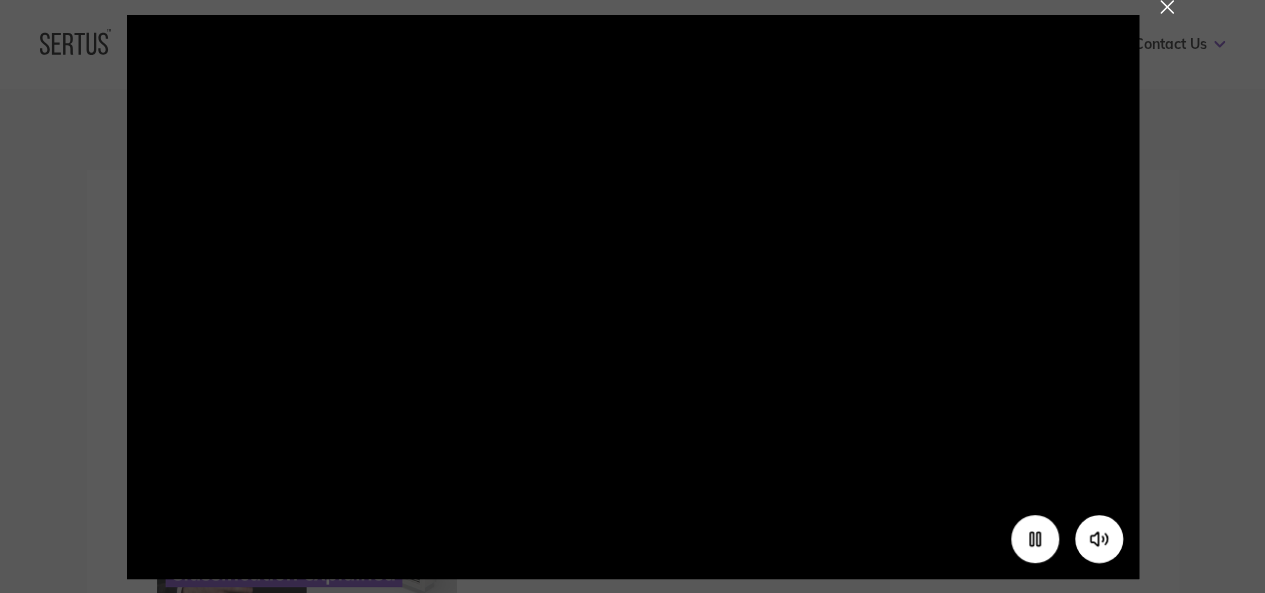 type 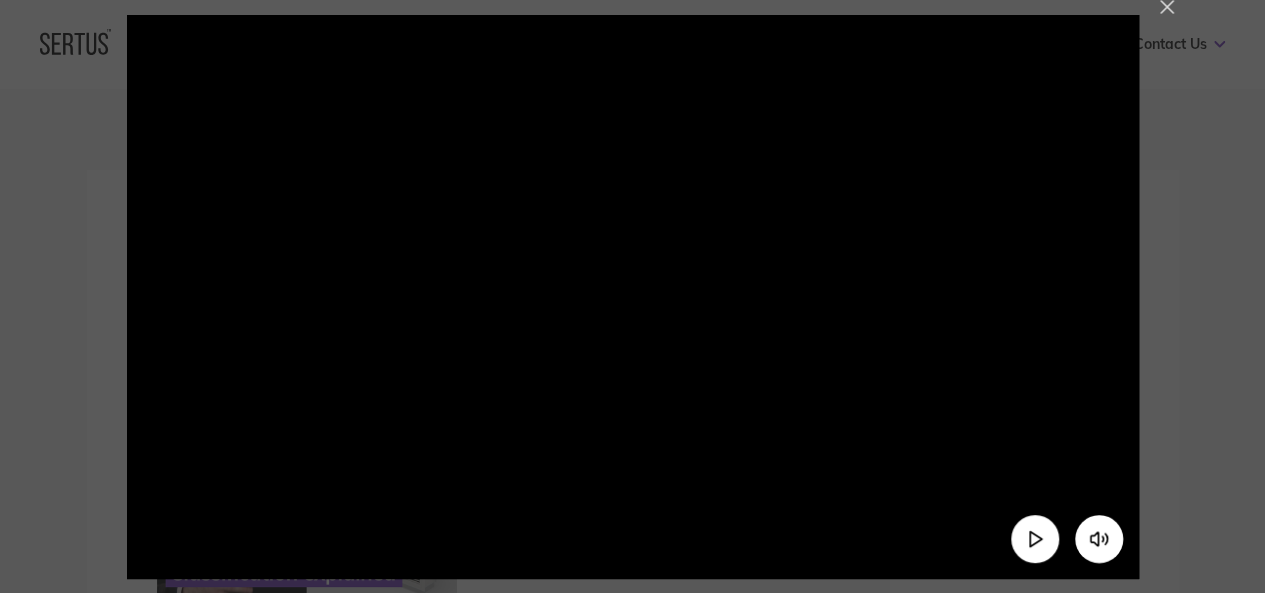 click at bounding box center [1167, 7] 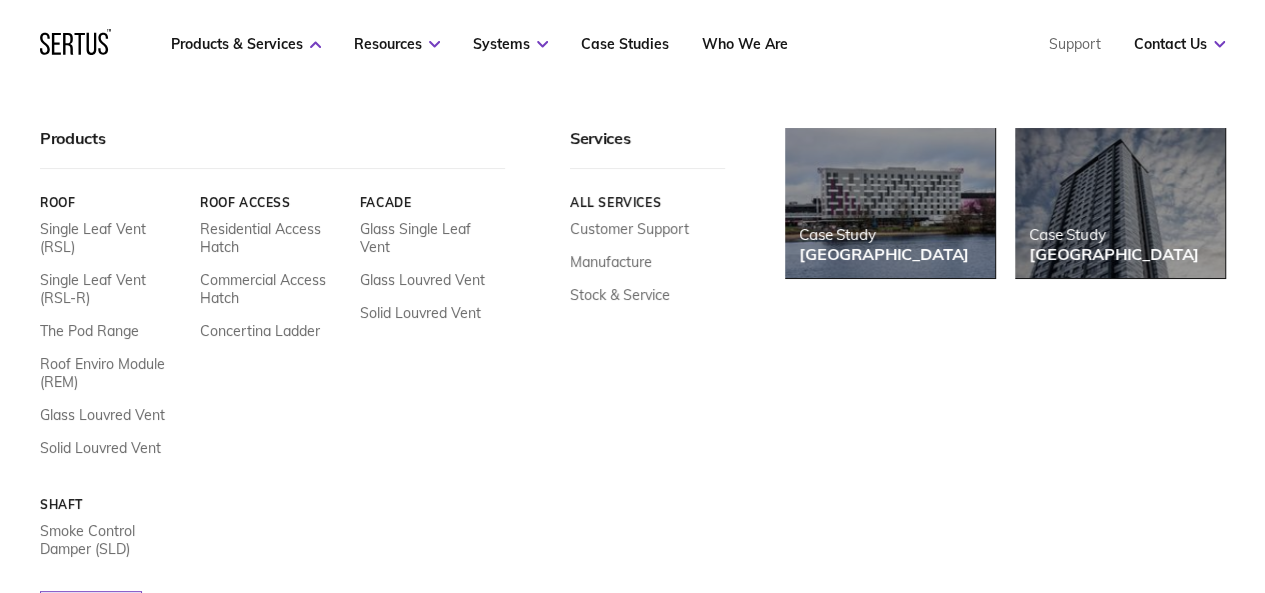 scroll, scrollTop: 3897, scrollLeft: 0, axis: vertical 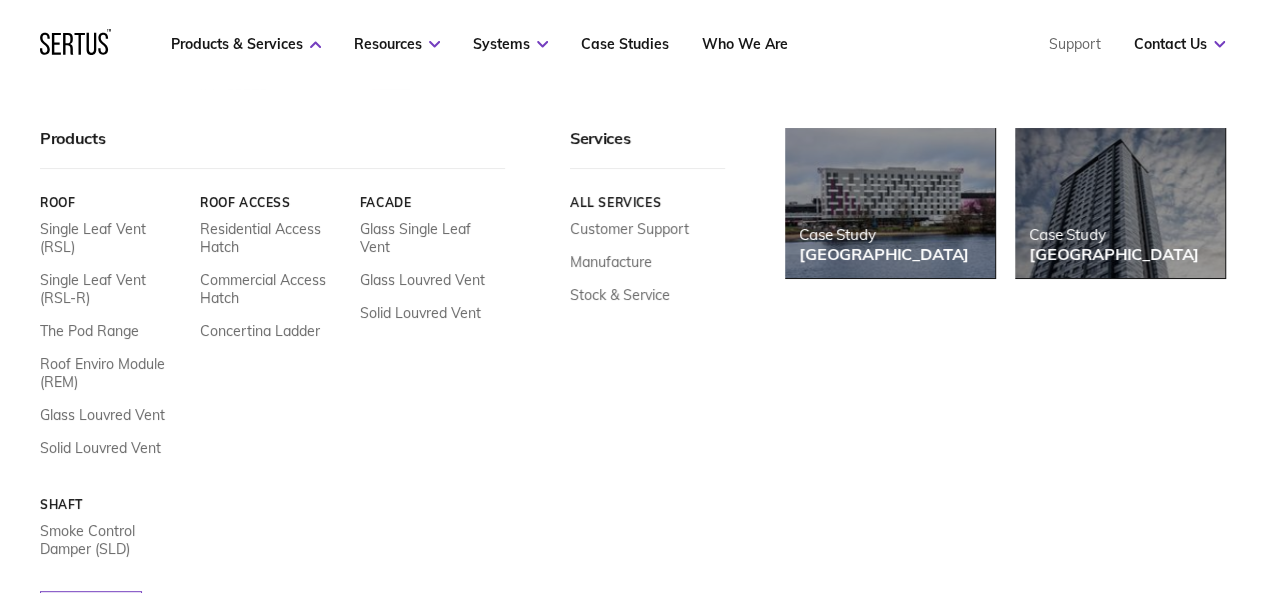 click 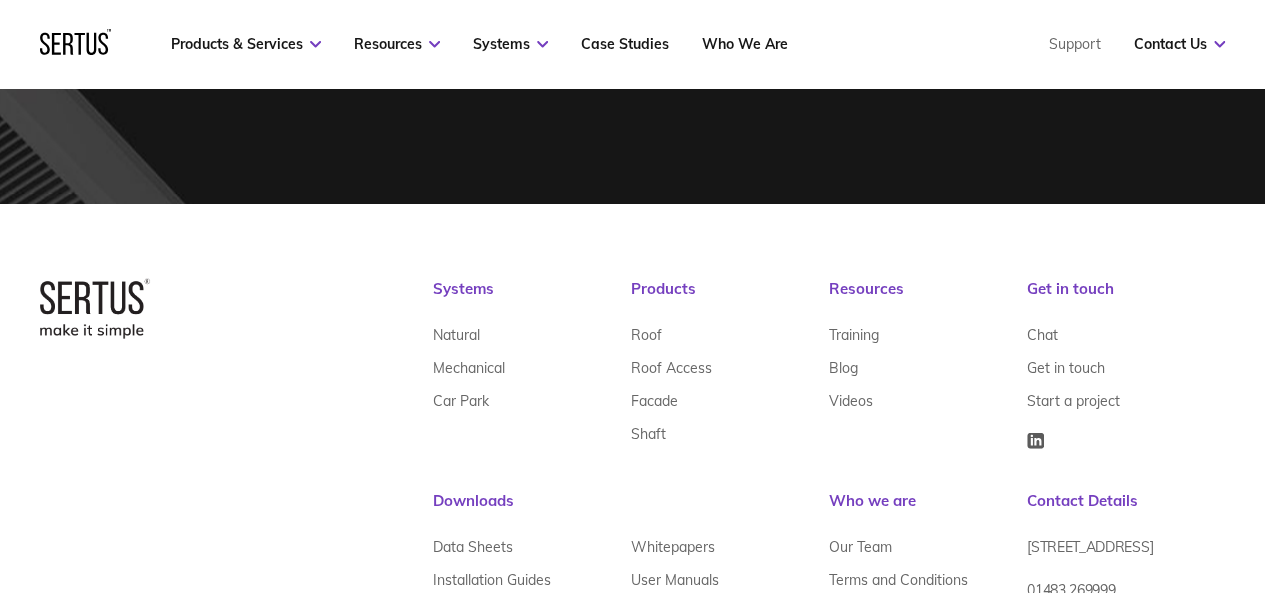 scroll, scrollTop: 6250, scrollLeft: 0, axis: vertical 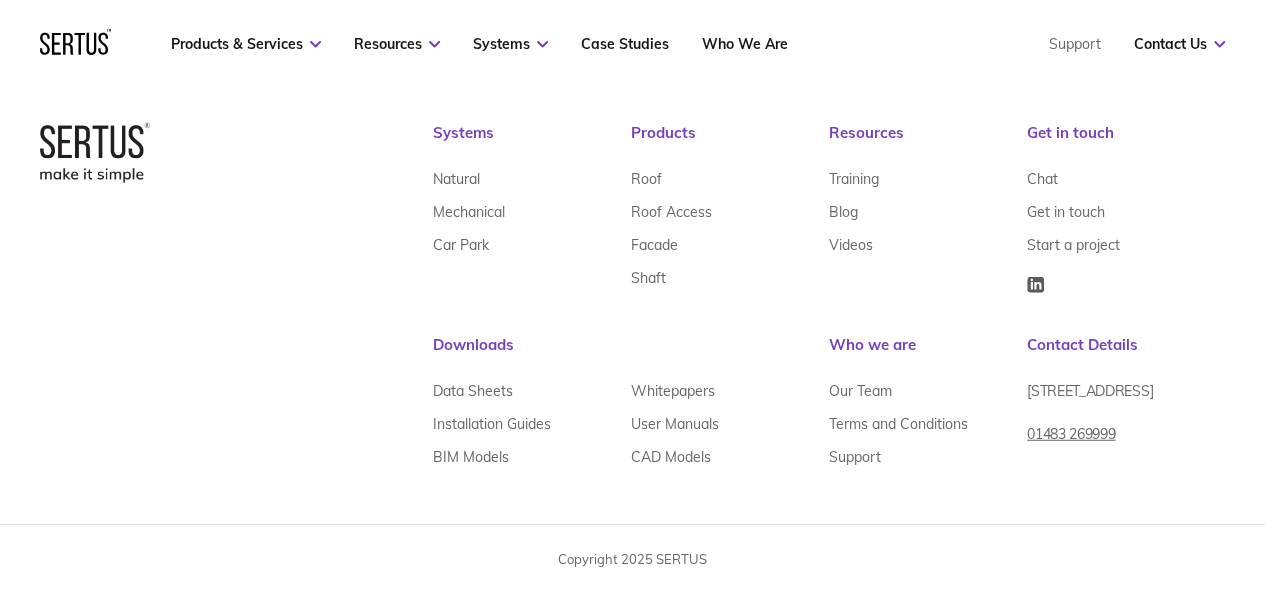 click at bounding box center [1035, 285] 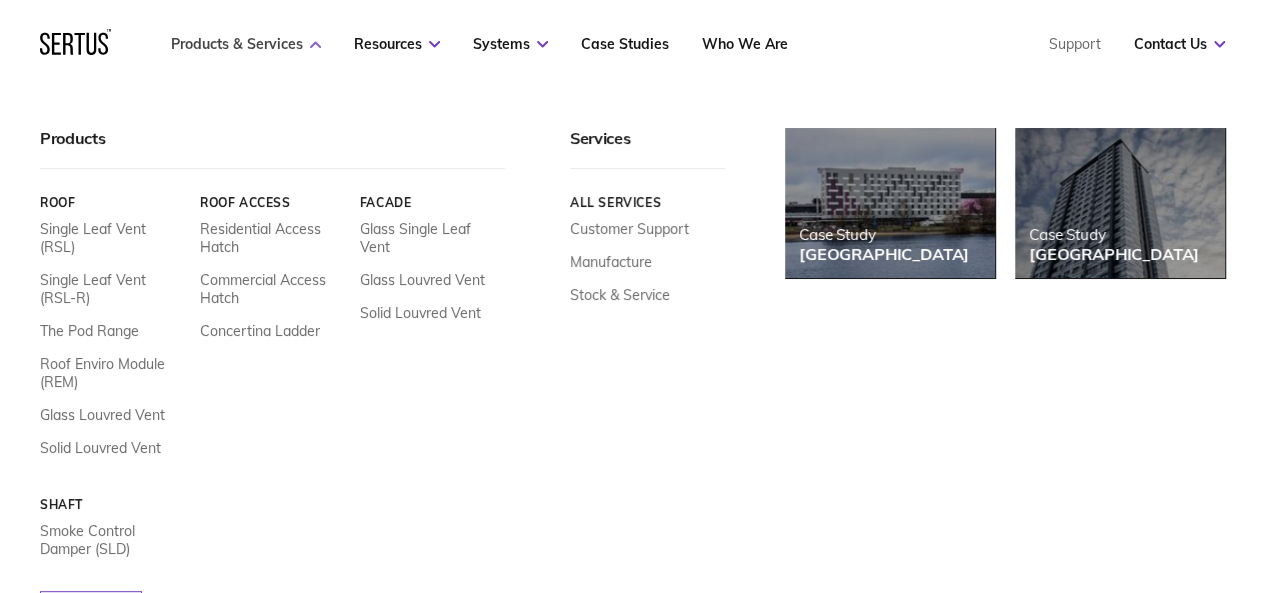 click on "Products & Services" at bounding box center [246, 44] 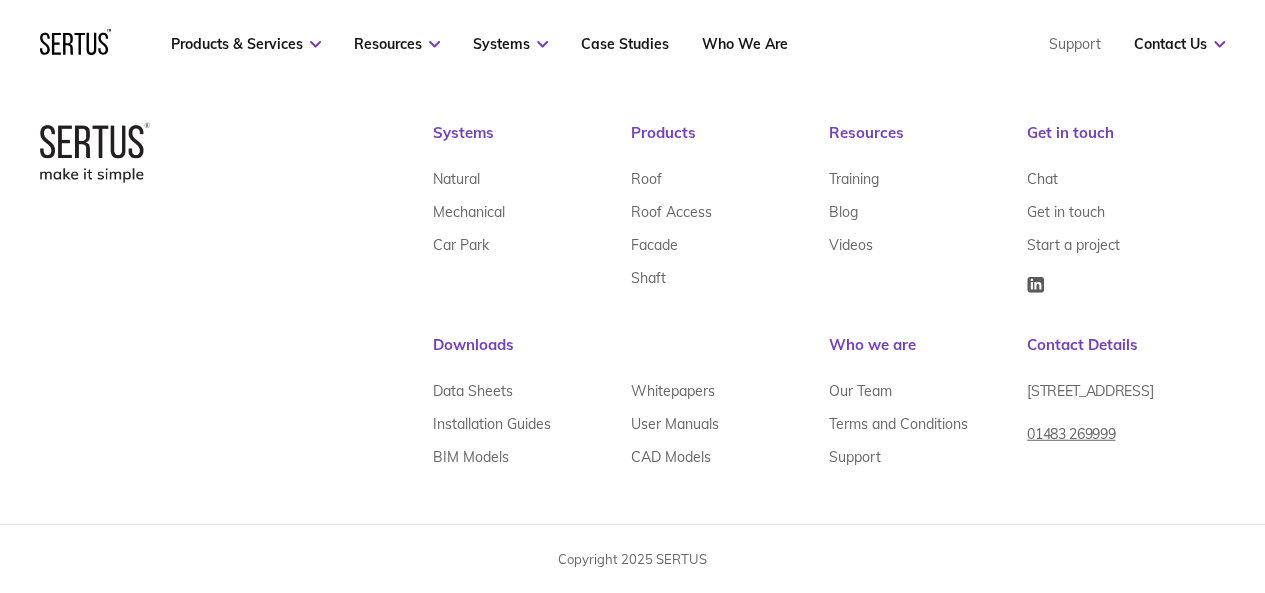 drag, startPoint x: 236, startPoint y: 78, endPoint x: 121, endPoint y: 43, distance: 120.20815 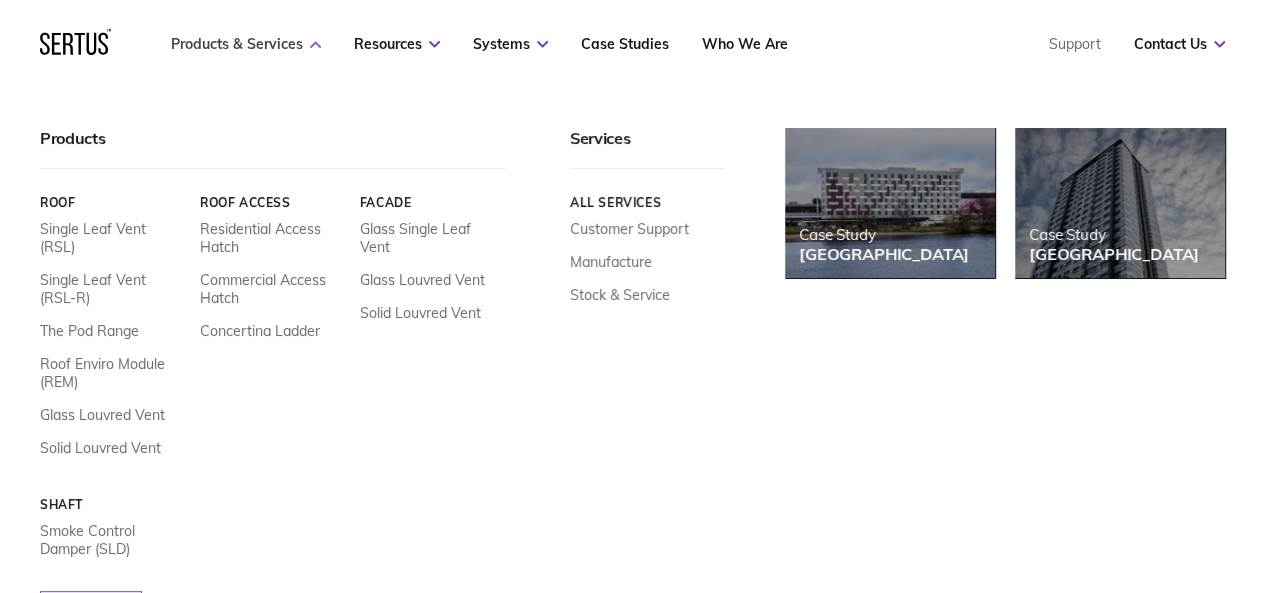 click on "Products & Services" at bounding box center (246, 44) 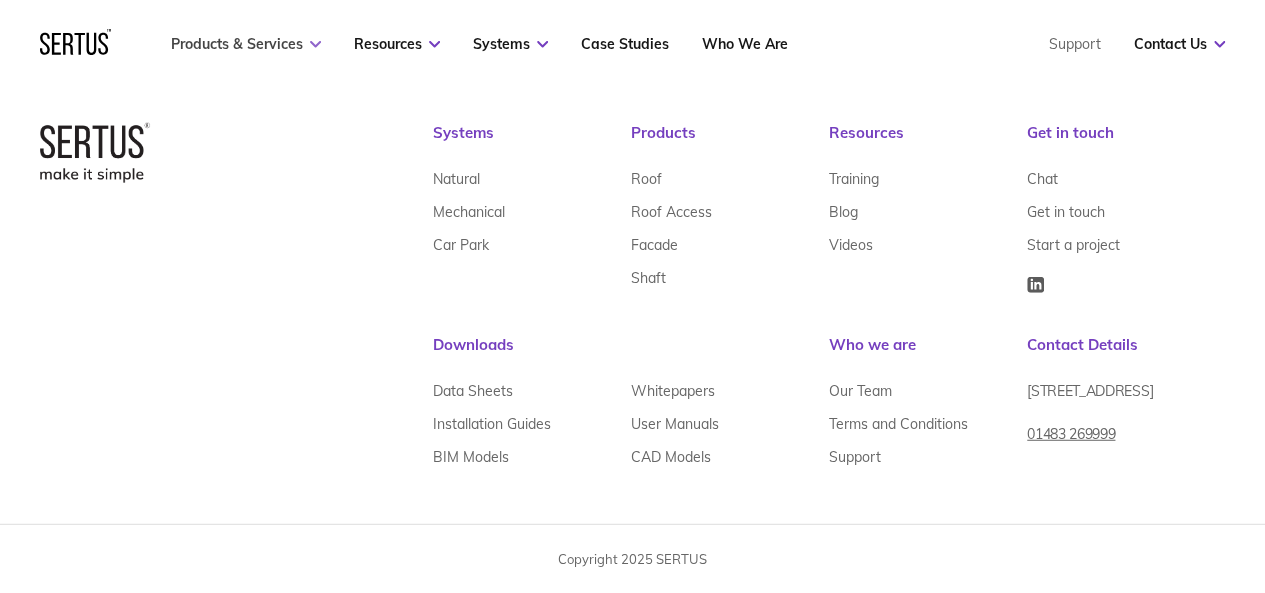 click on "Products & Services" at bounding box center [246, 44] 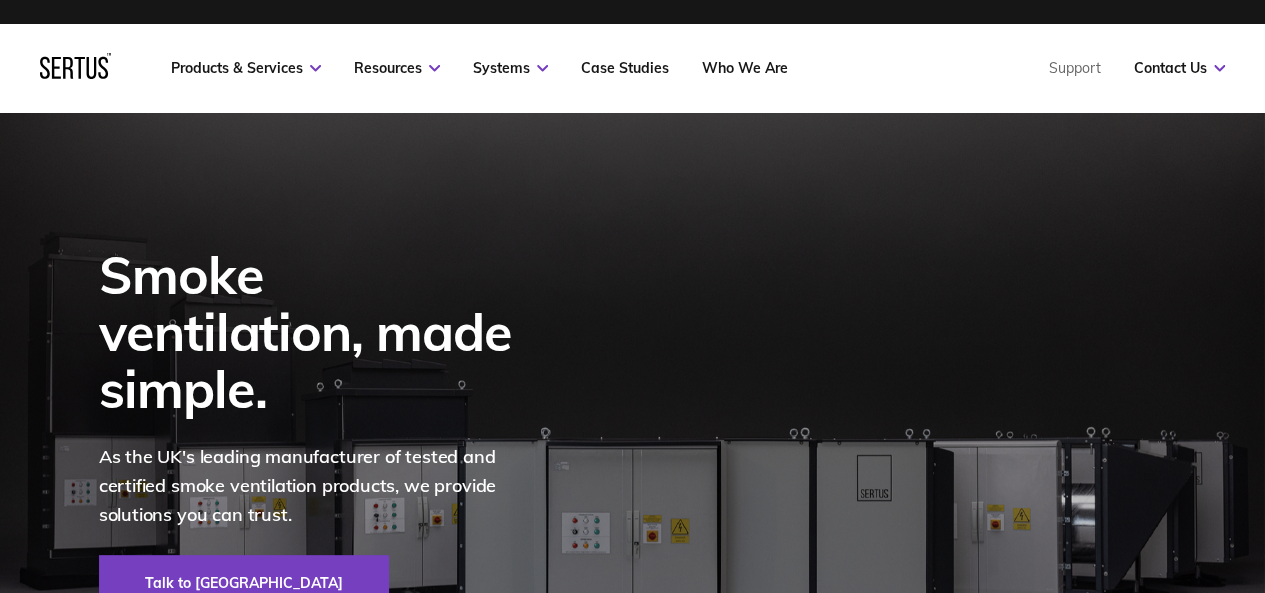 scroll, scrollTop: 0, scrollLeft: 0, axis: both 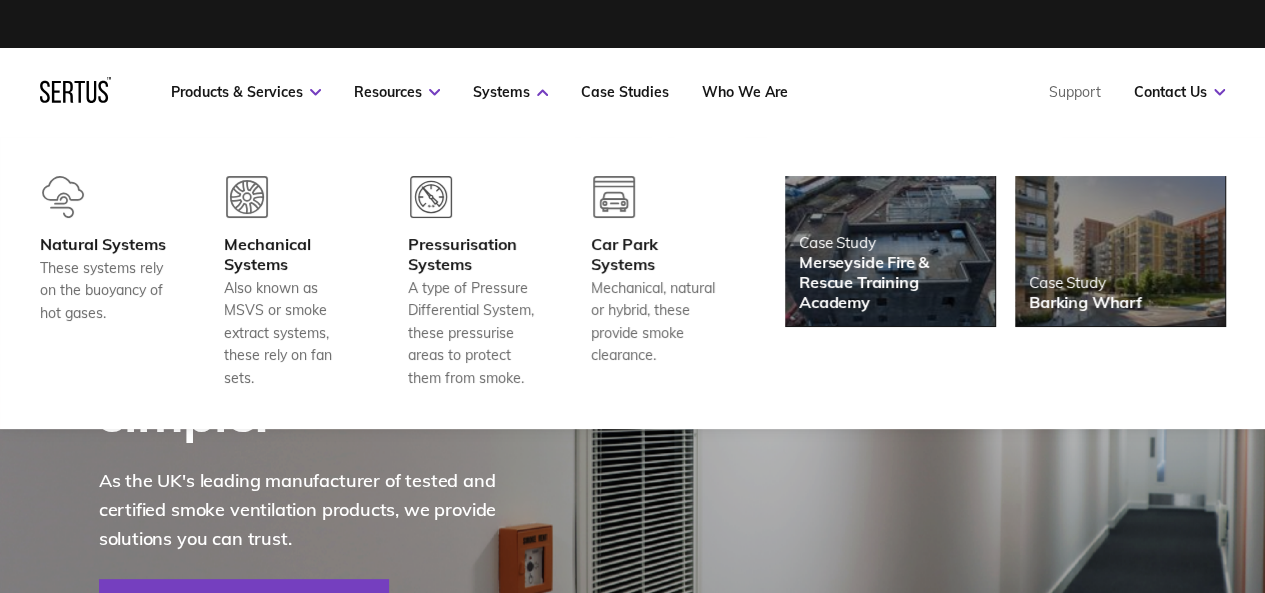 click on "Products & Services Resources Systems Case Studies Who We Are Support Contact Us Contact" at bounding box center [632, 92] 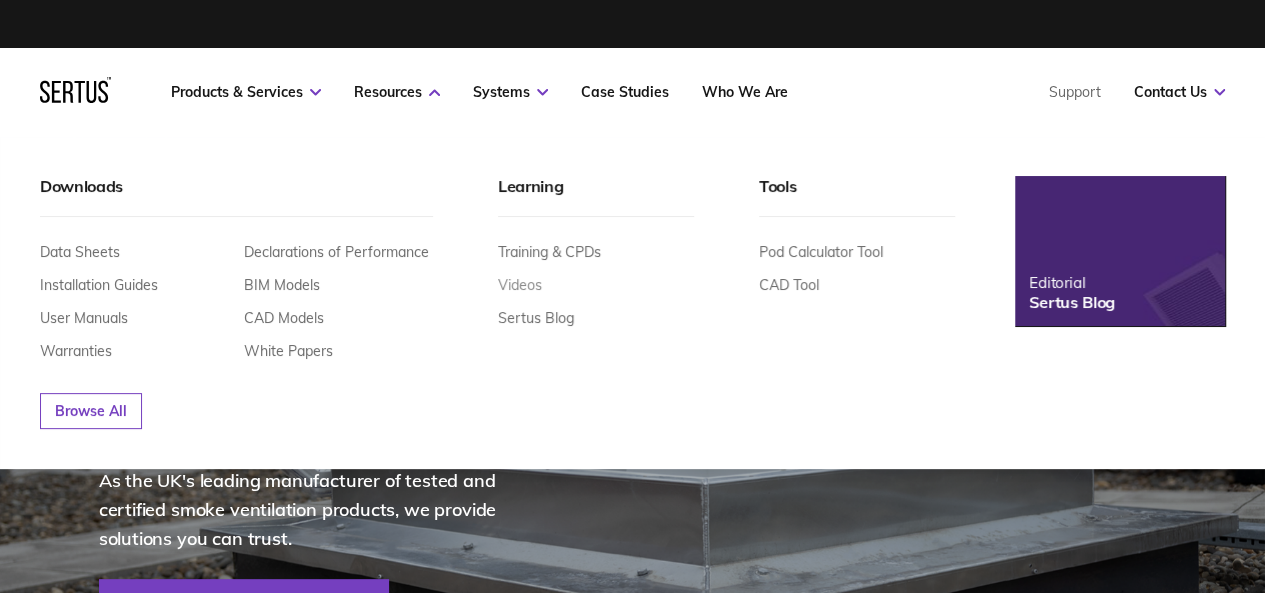 click on "Videos" at bounding box center (520, 285) 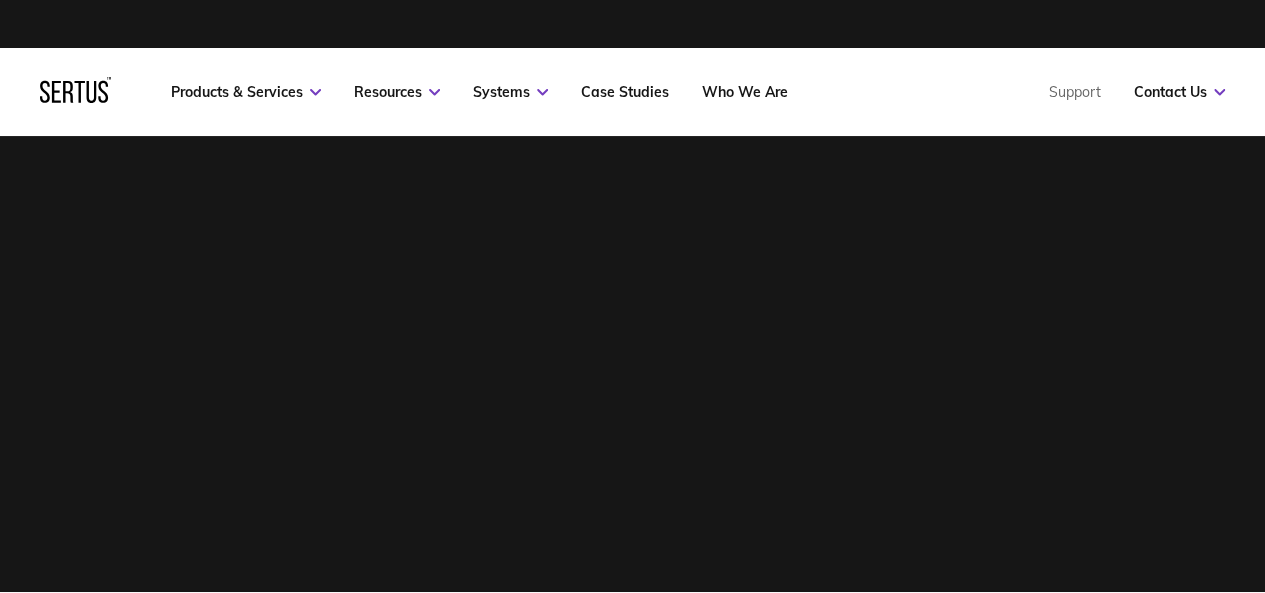scroll, scrollTop: 10, scrollLeft: 9, axis: both 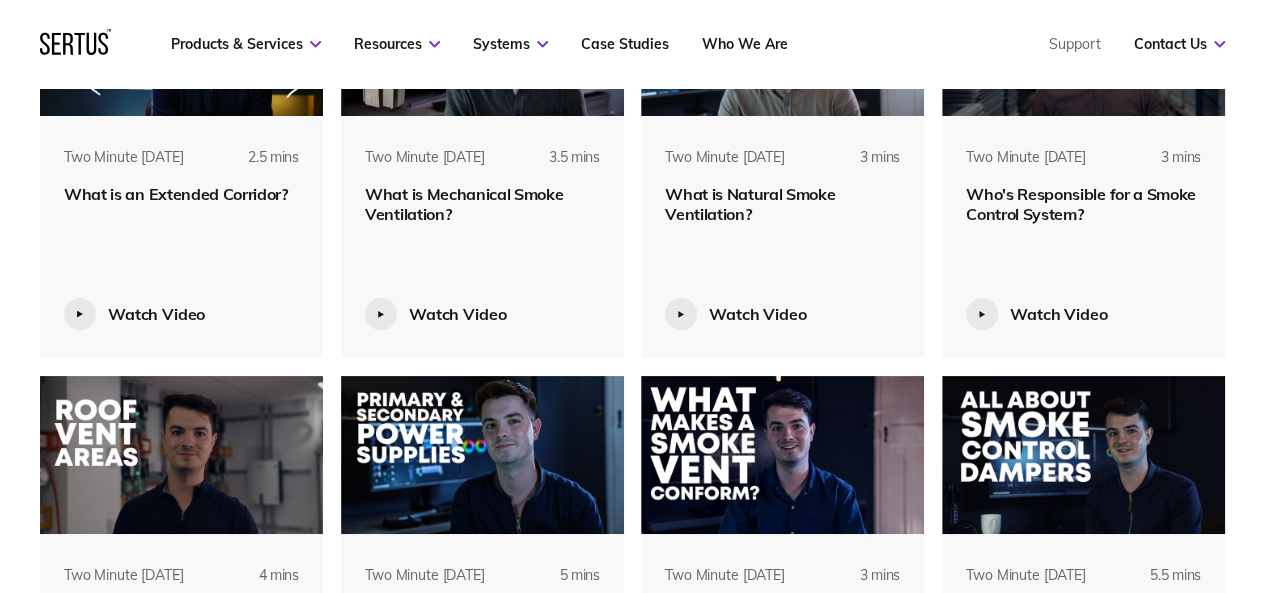 click on "Two Minute [DATE] 2   mins Smoke Control Dampers: Certified, Classified, Tested Watch Video Two Minute [DATE] 2   mins Smoke Control Damper Myths: Busted! Watch Video Two Minute [DATE] 2   mins What Smoke Control Damper Should I Use? Watch Video Two Minute [DATE] 2   mins Smoke Control Damper Classification: Explained Watch Video Two Minute [DATE] 2   mins What is a Smoke Control Damper? Watch Video Products 18   mins Fireside Chat – Roof Enviro Module (REM) Watch Video Products 2   mins Product Overview – Roof Enviro Module (REM) Watch Video Two Minute [DATE] 2   mins Why it's important for dampers to have an Insulation Rating Watch Video Two Minute [DATE] 2   mins What is natural smoke ventilation? *EXPLAINED* Watch Video Two Minute [DATE] 2   mins What is smoke and why's it so harmful? Watch Video Products 2   mins Need a roof access hatch? This is the product for you Watch Video Products 2   mins The Sertus Facade Single Leaf Smoke Vent - how it performs! Watch Video Products 2   mins Products" at bounding box center (632, 427) 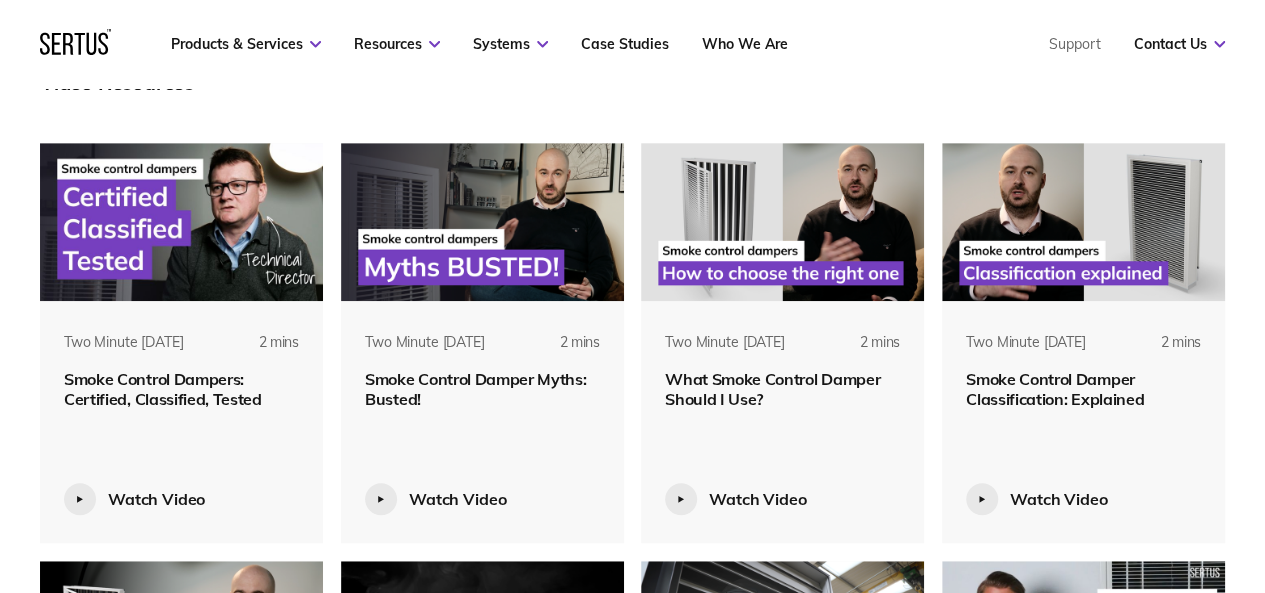 scroll, scrollTop: 559, scrollLeft: 0, axis: vertical 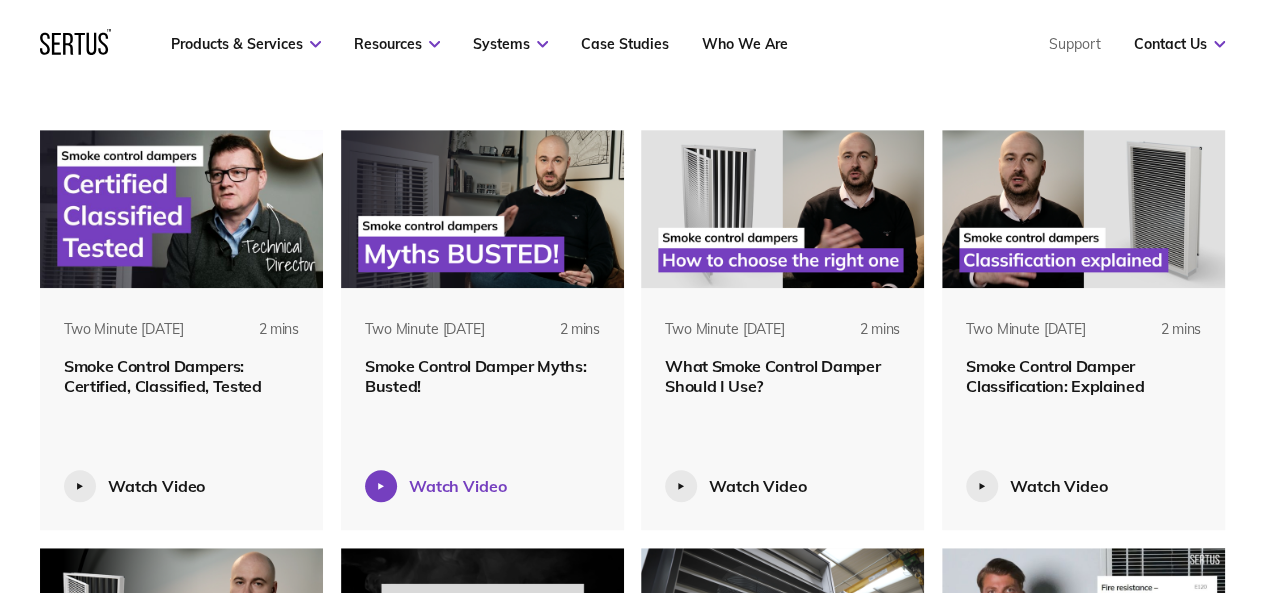 click at bounding box center (381, 486) 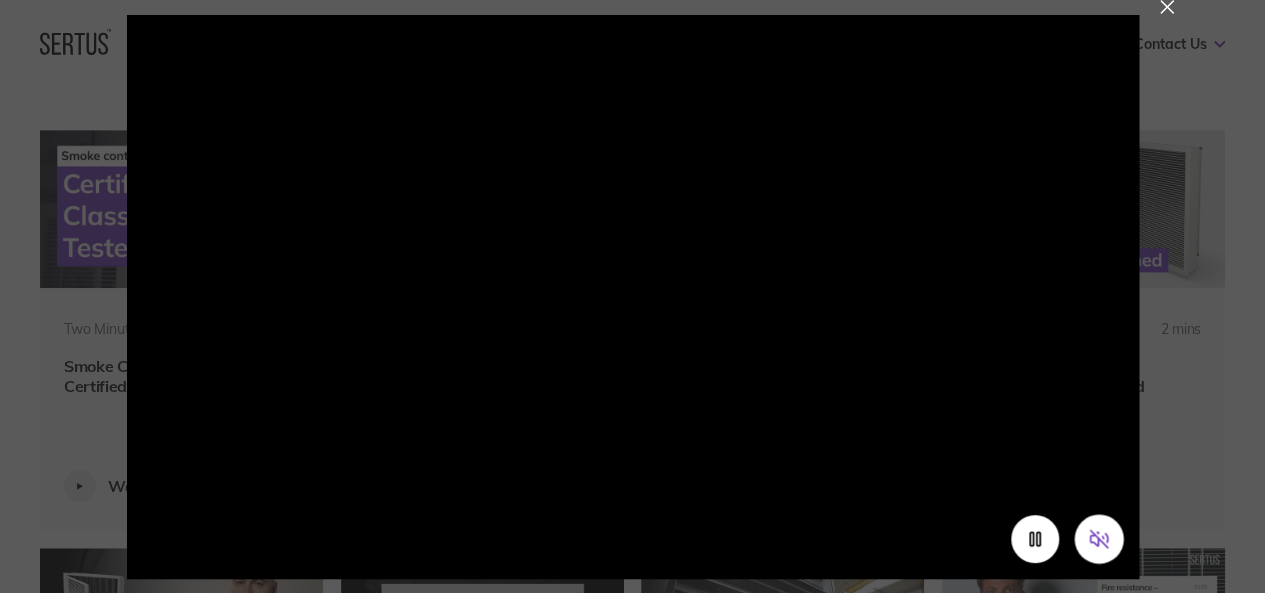 click at bounding box center [1098, 538] 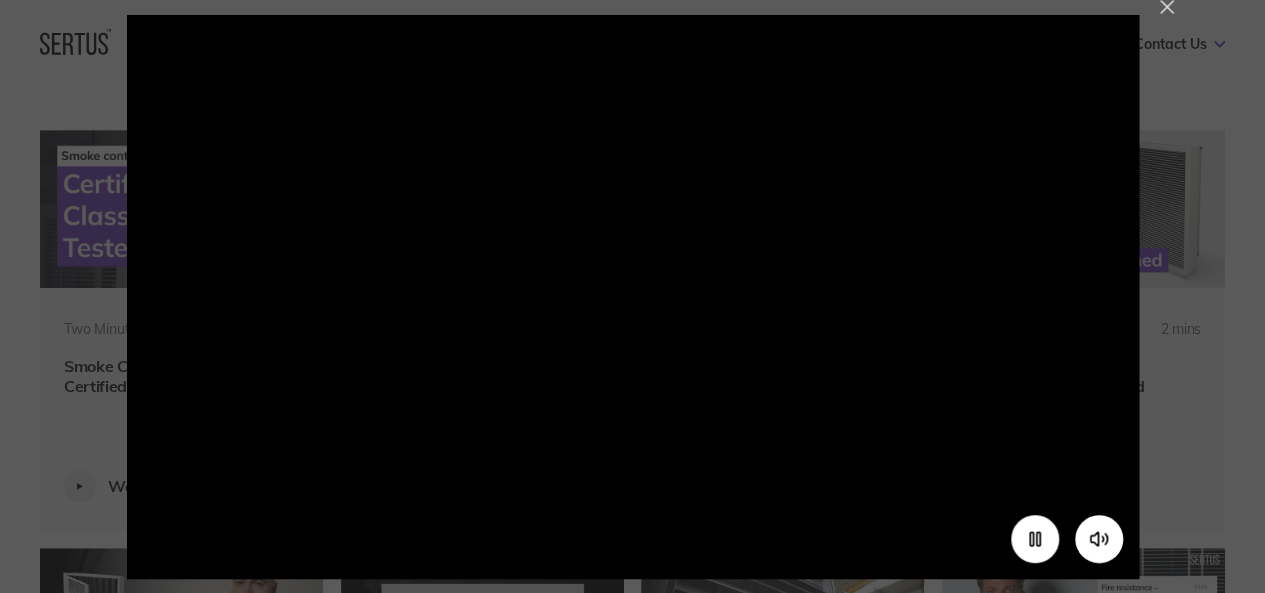 click at bounding box center [1167, 7] 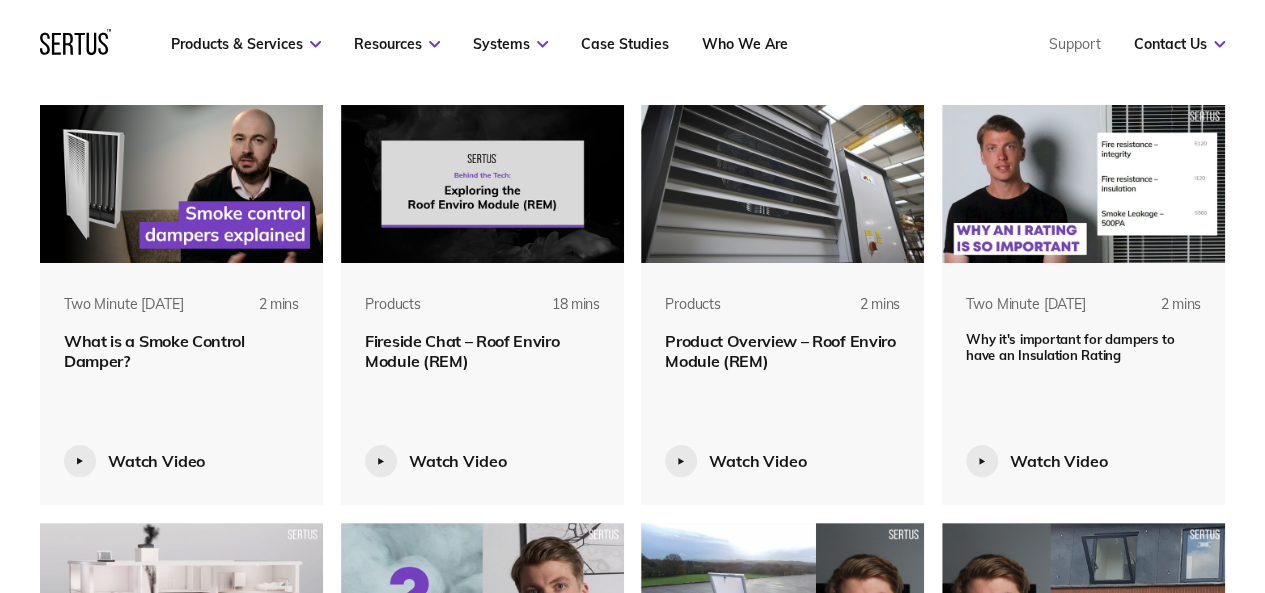 scroll, scrollTop: 1005, scrollLeft: 0, axis: vertical 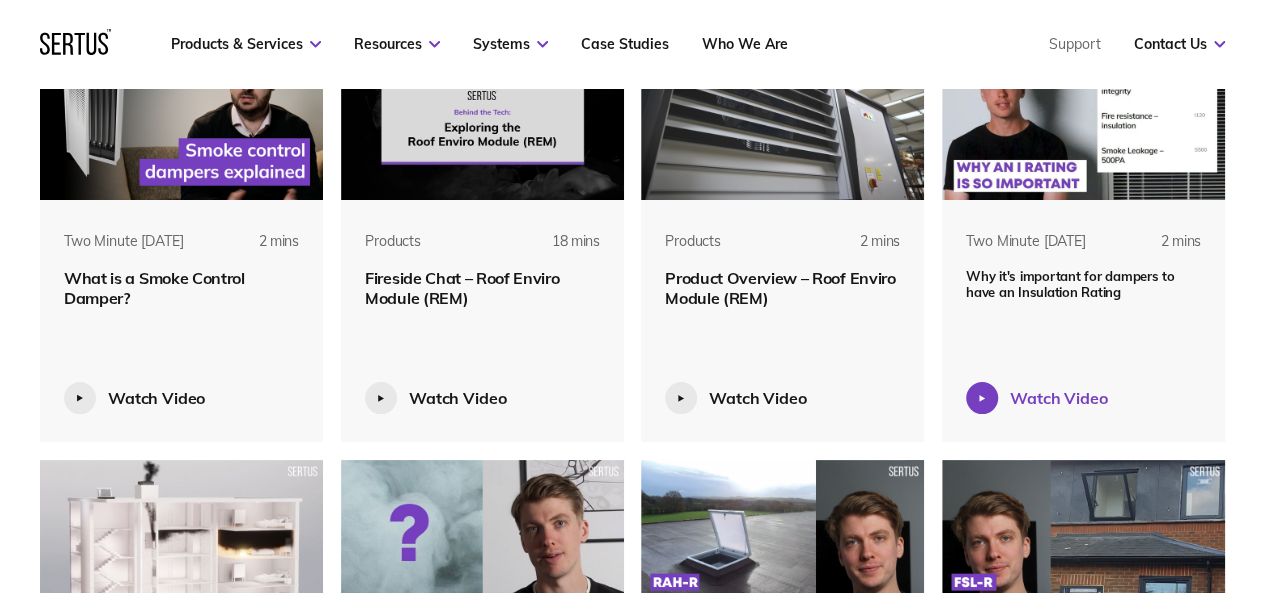 click at bounding box center [982, 398] 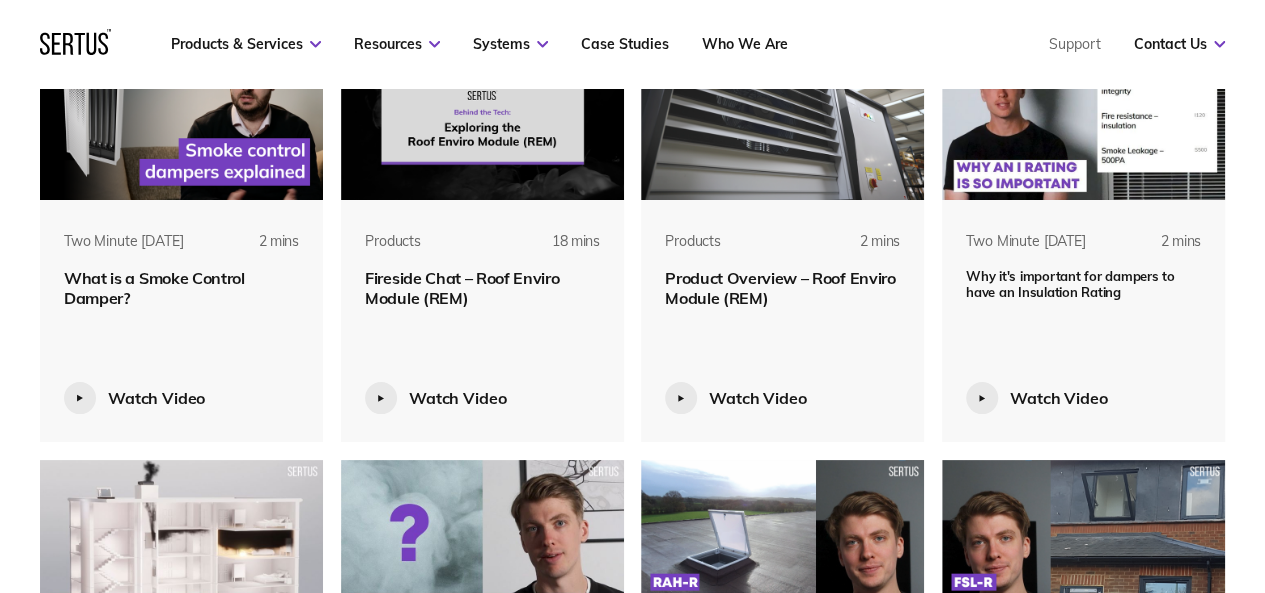 click on "Two Minute [DATE] 2   mins Why it's important for dampers to have an Insulation Rating" at bounding box center [1083, 171] 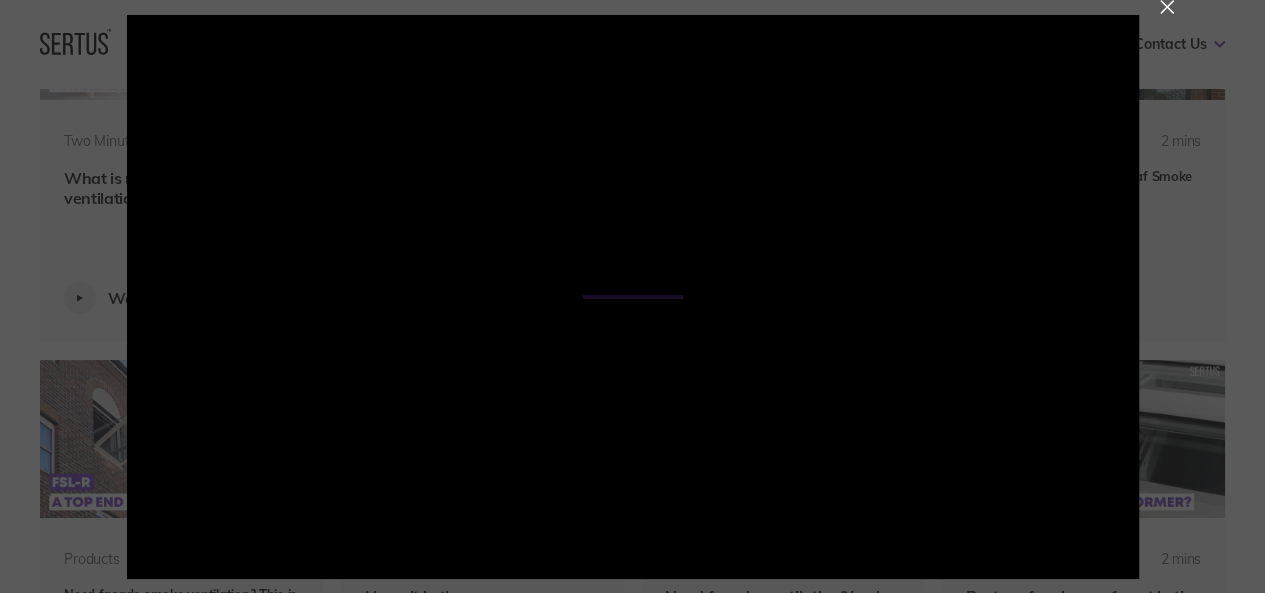 scroll, scrollTop: 1584, scrollLeft: 0, axis: vertical 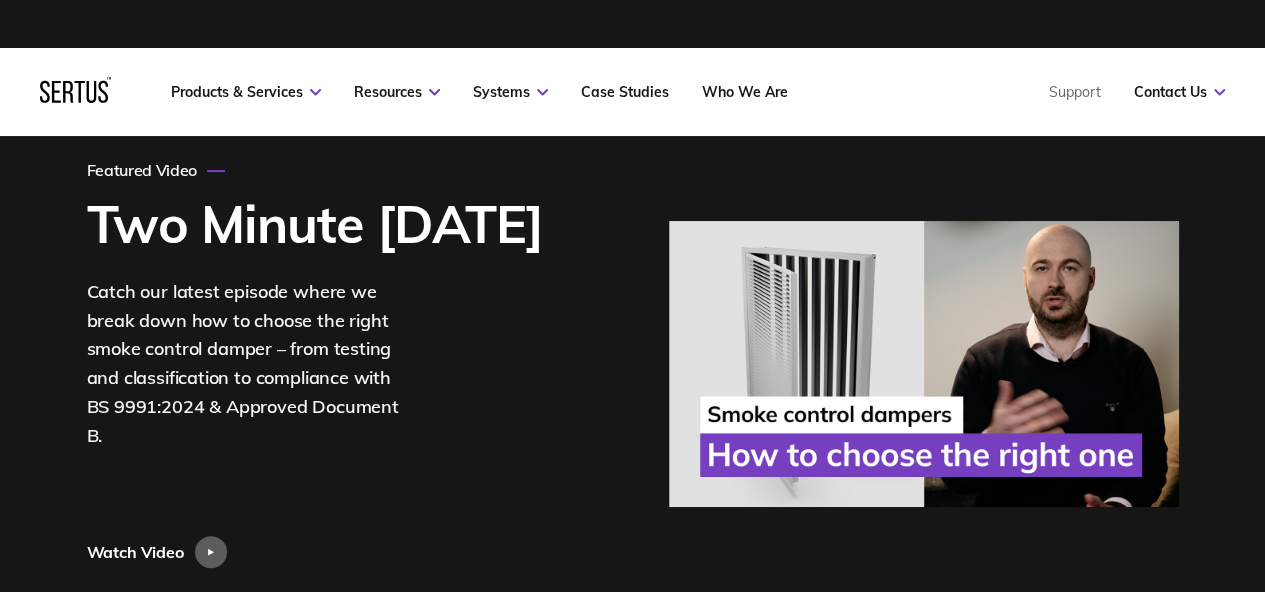 click on "Two Minute [DATE]" at bounding box center [315, 223] 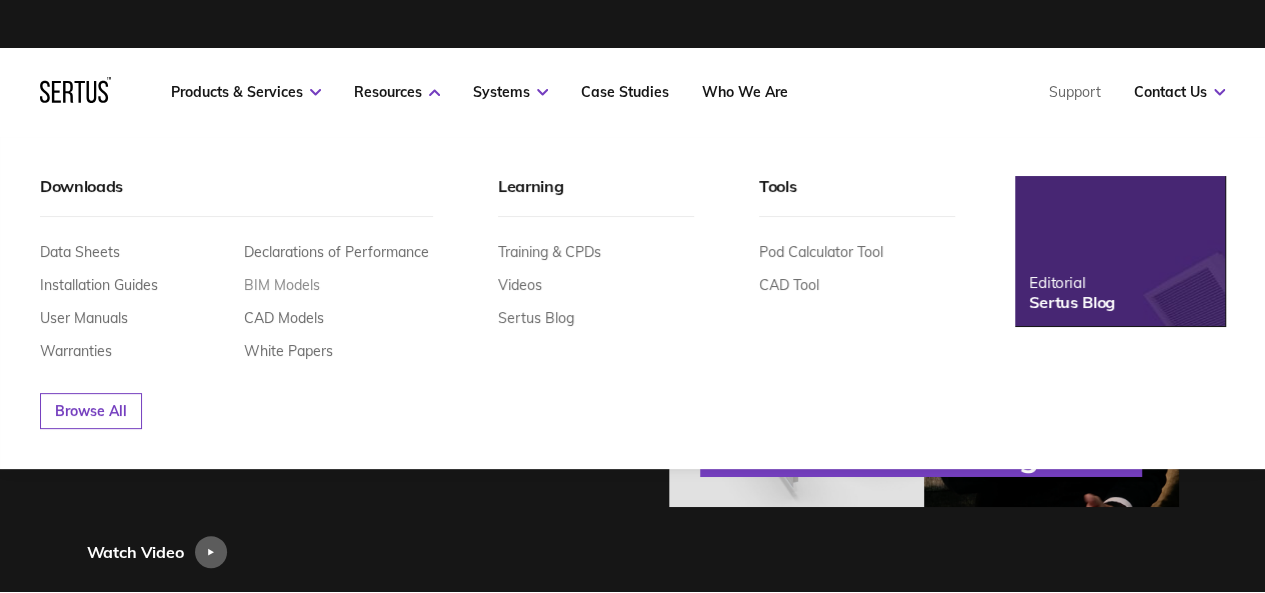 click on "BIM Models" at bounding box center (282, 285) 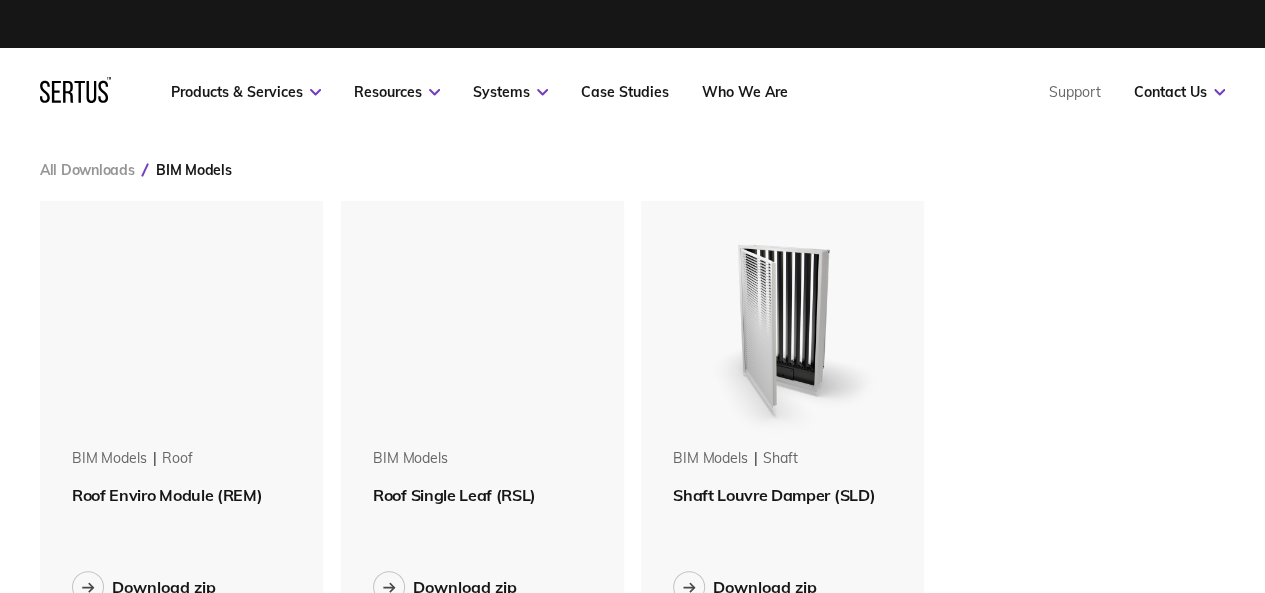 scroll, scrollTop: 9, scrollLeft: 10, axis: both 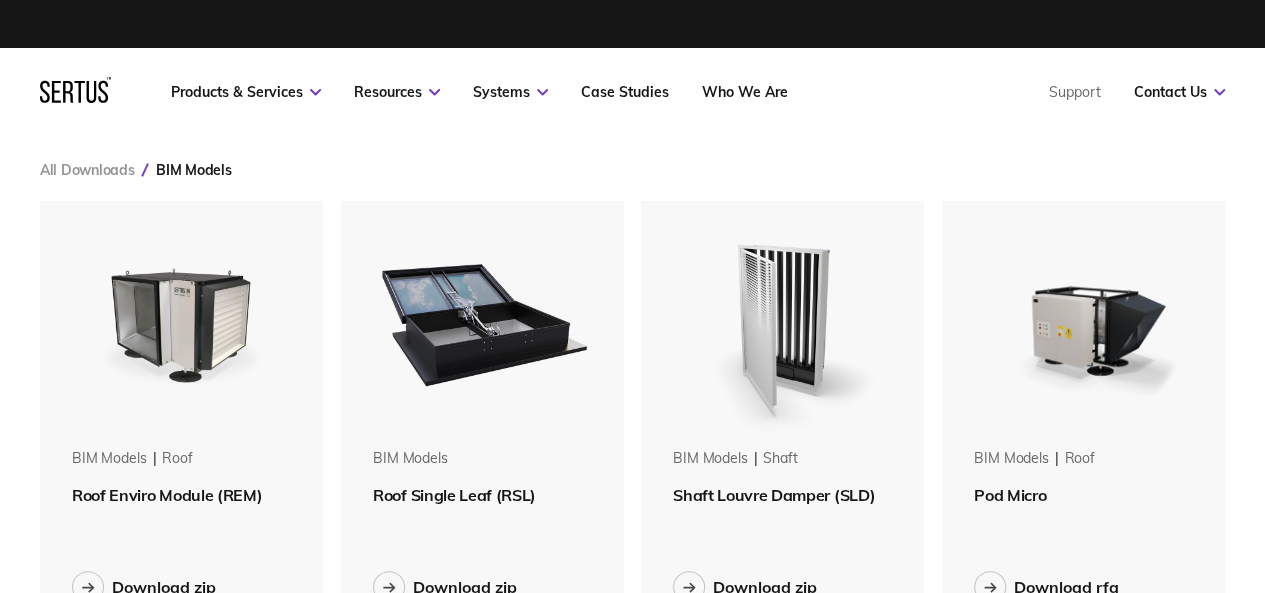 drag, startPoint x: 749, startPoint y: 143, endPoint x: 748, endPoint y: 101, distance: 42.0119 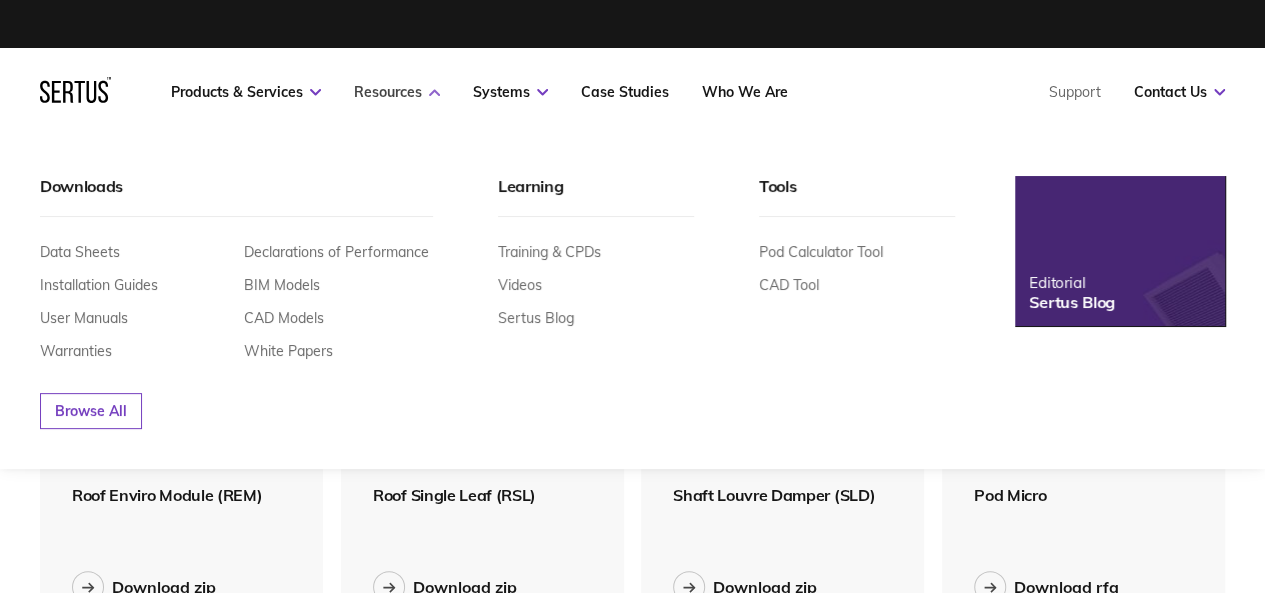 click on "Resources" at bounding box center (397, 92) 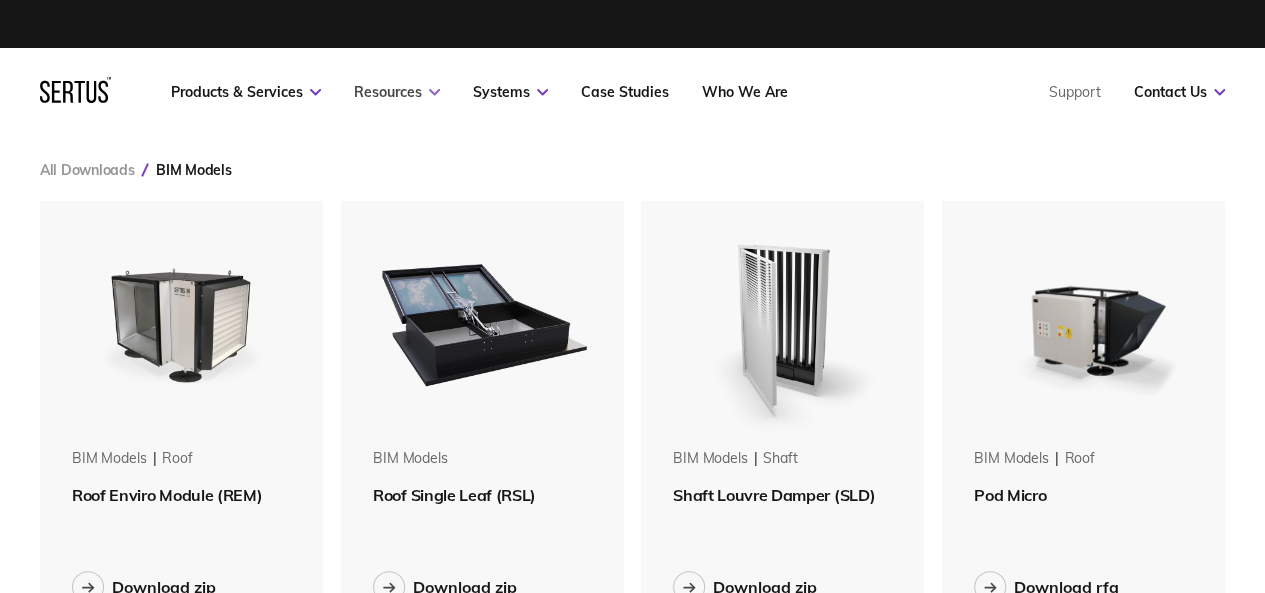 click on "Resources" at bounding box center [397, 92] 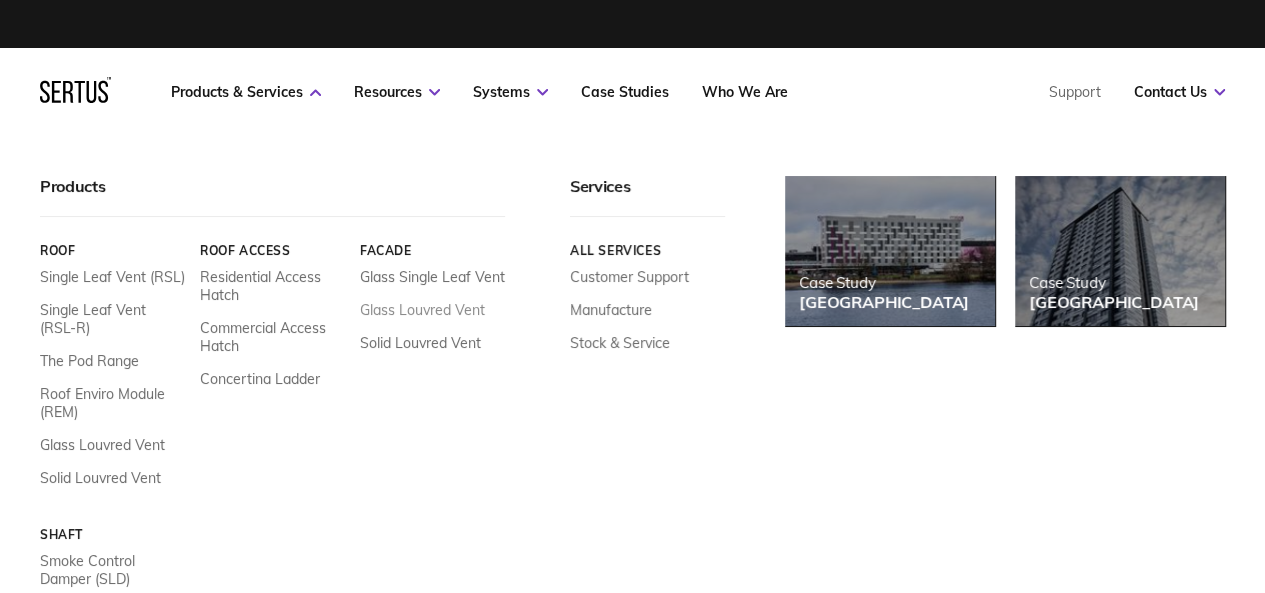 click on "Glass Louvred Vent" at bounding box center (422, 310) 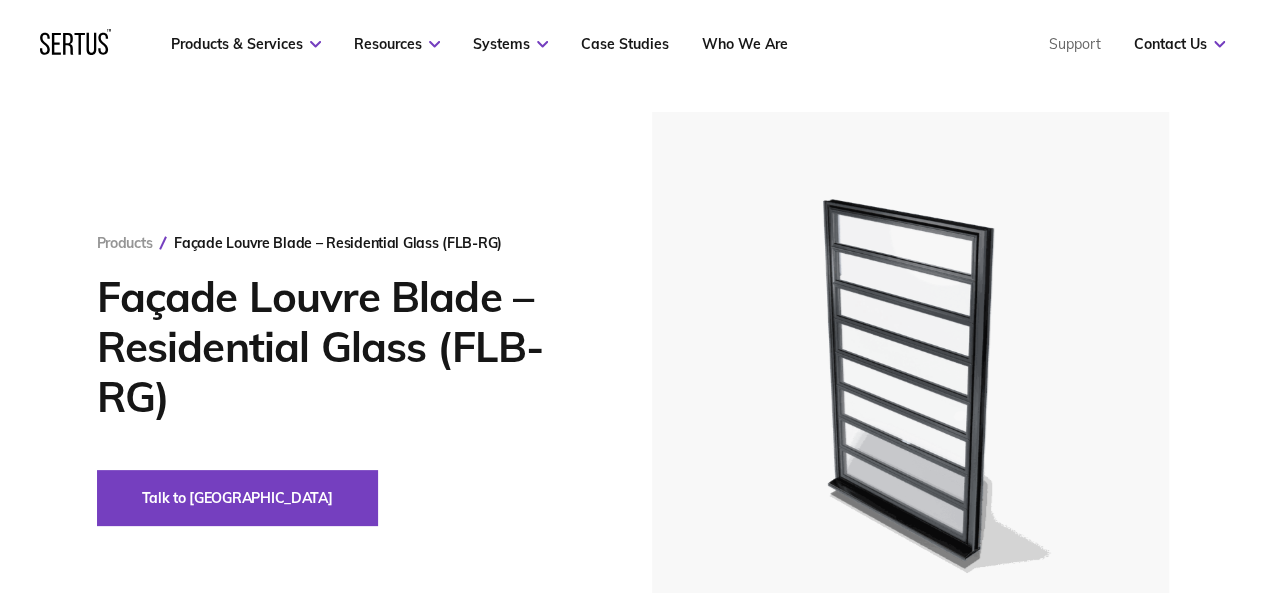 scroll, scrollTop: 50, scrollLeft: 0, axis: vertical 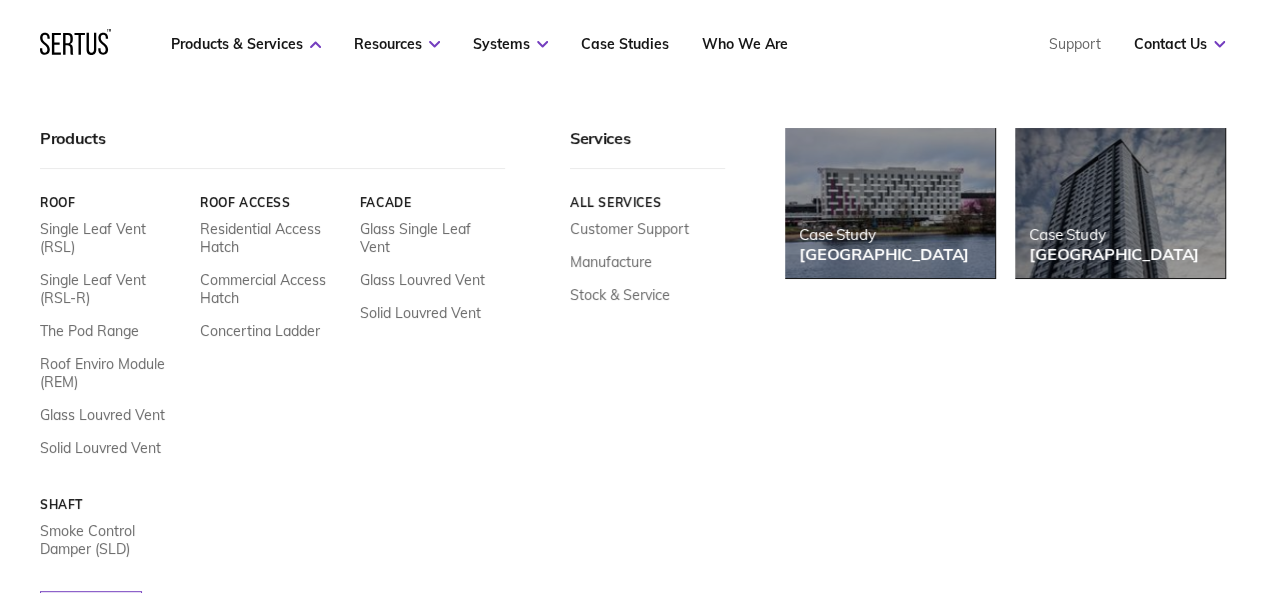 click 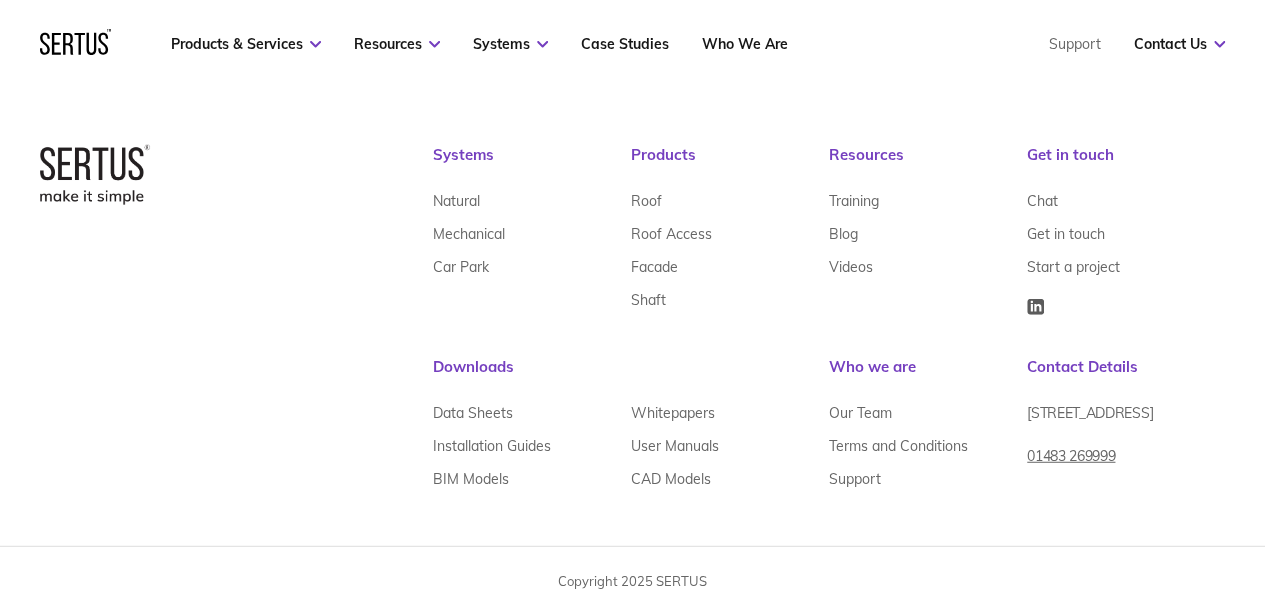 scroll, scrollTop: 6230, scrollLeft: 0, axis: vertical 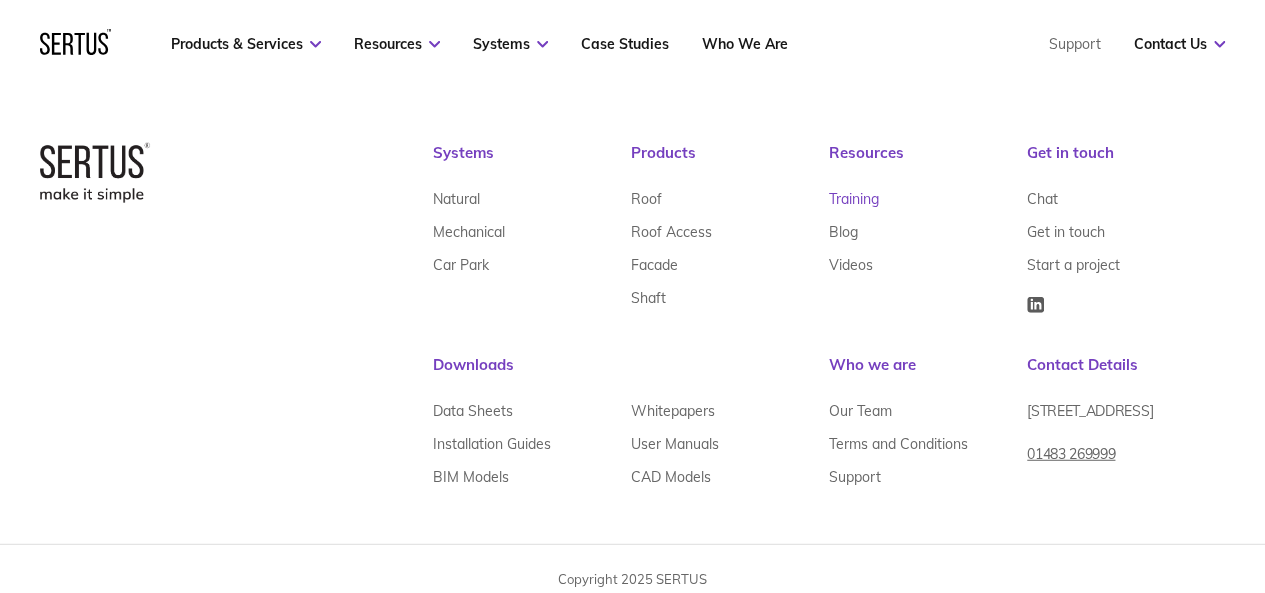 click on "Training" at bounding box center (854, 199) 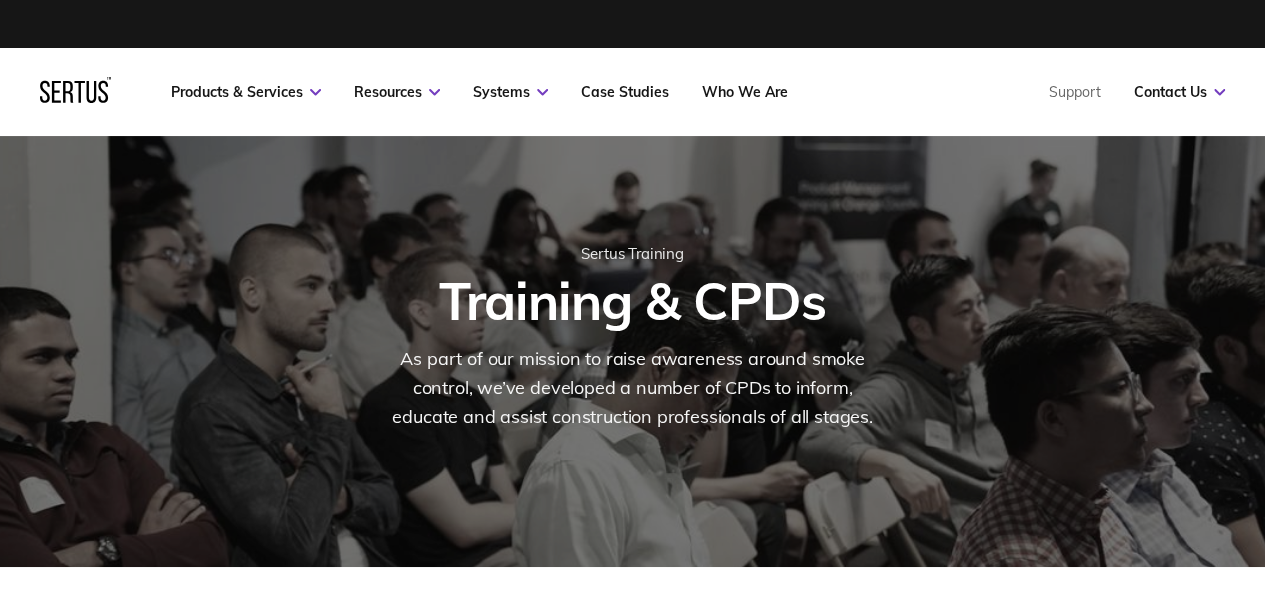 scroll, scrollTop: 10, scrollLeft: 10, axis: both 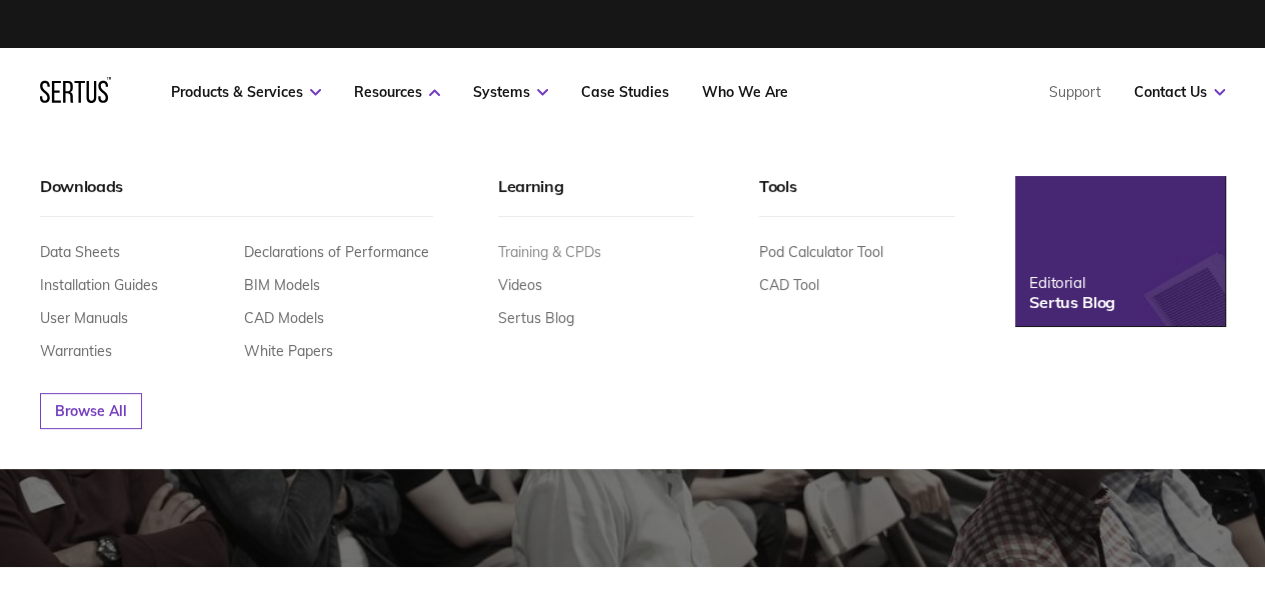 click on "Training & CPDs" at bounding box center [549, 252] 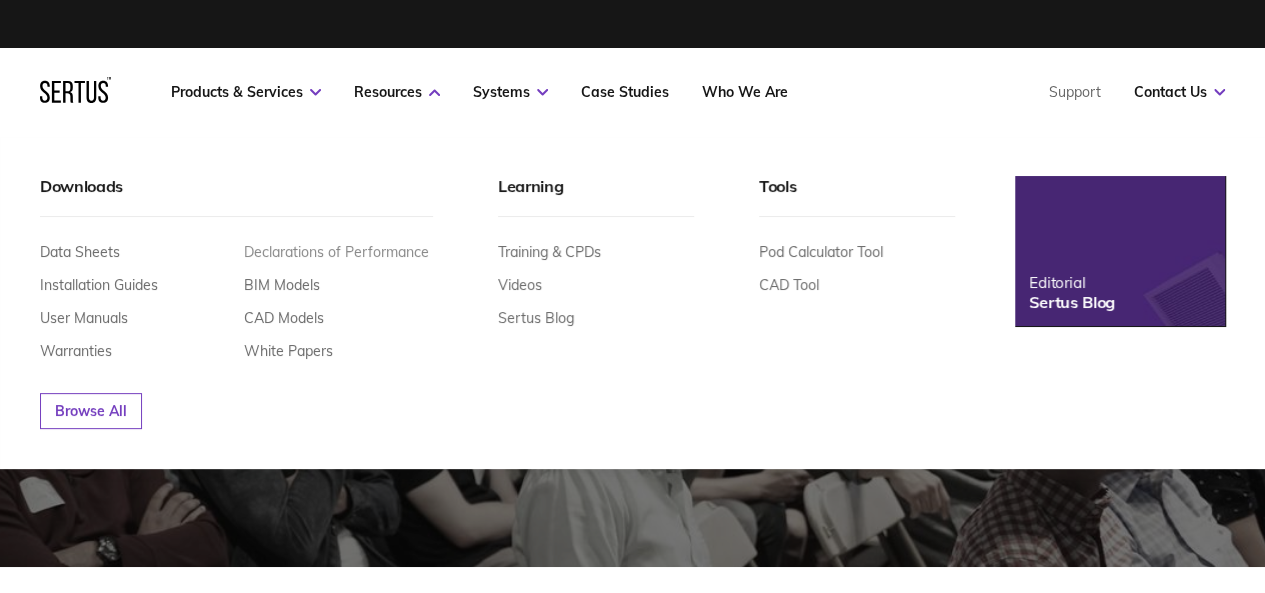 click on "Declarations of Performance" at bounding box center [336, 252] 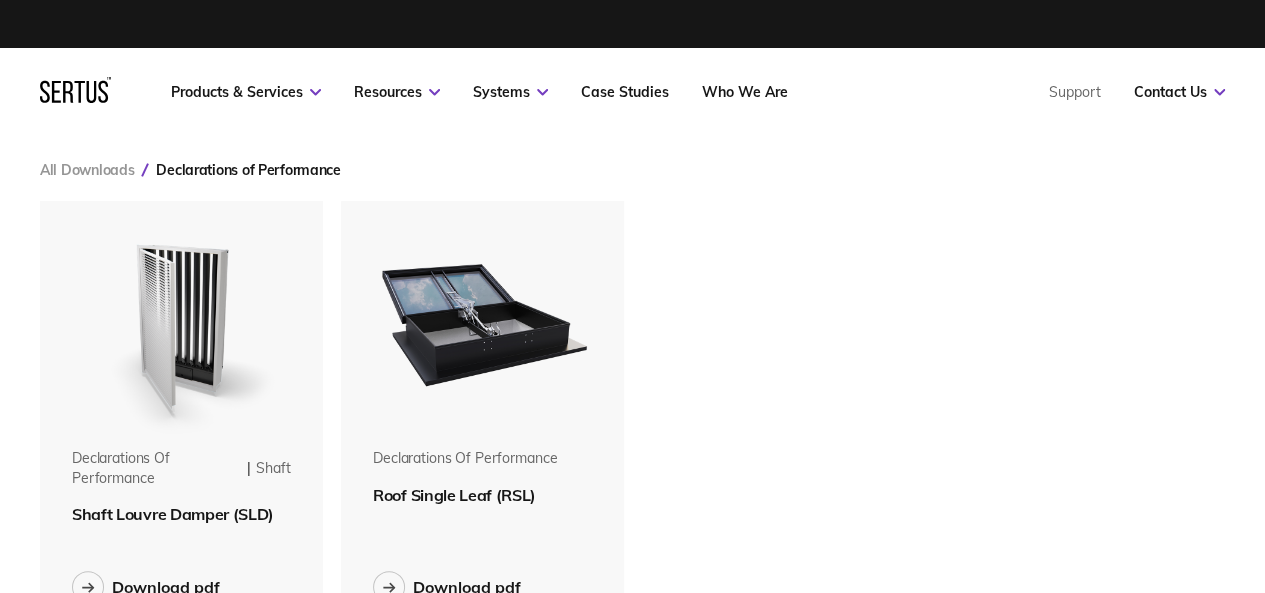 scroll, scrollTop: 10, scrollLeft: 10, axis: both 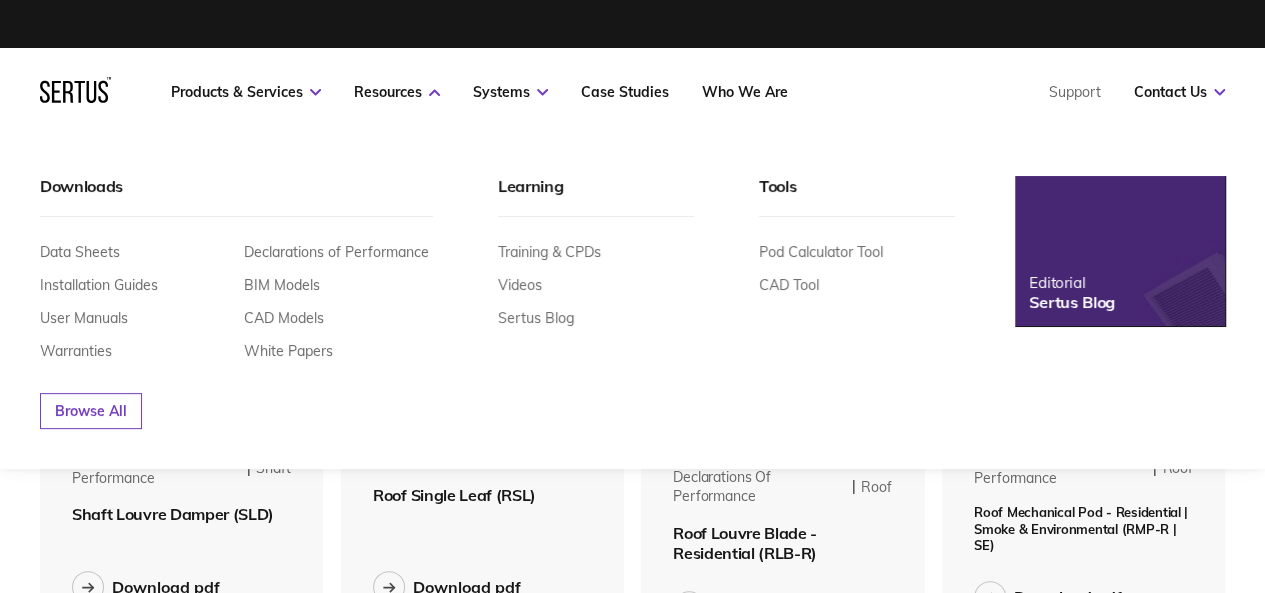 click on "Products & Services Resources Systems Case Studies Who We Are Support Contact Us Contact" at bounding box center [632, 92] 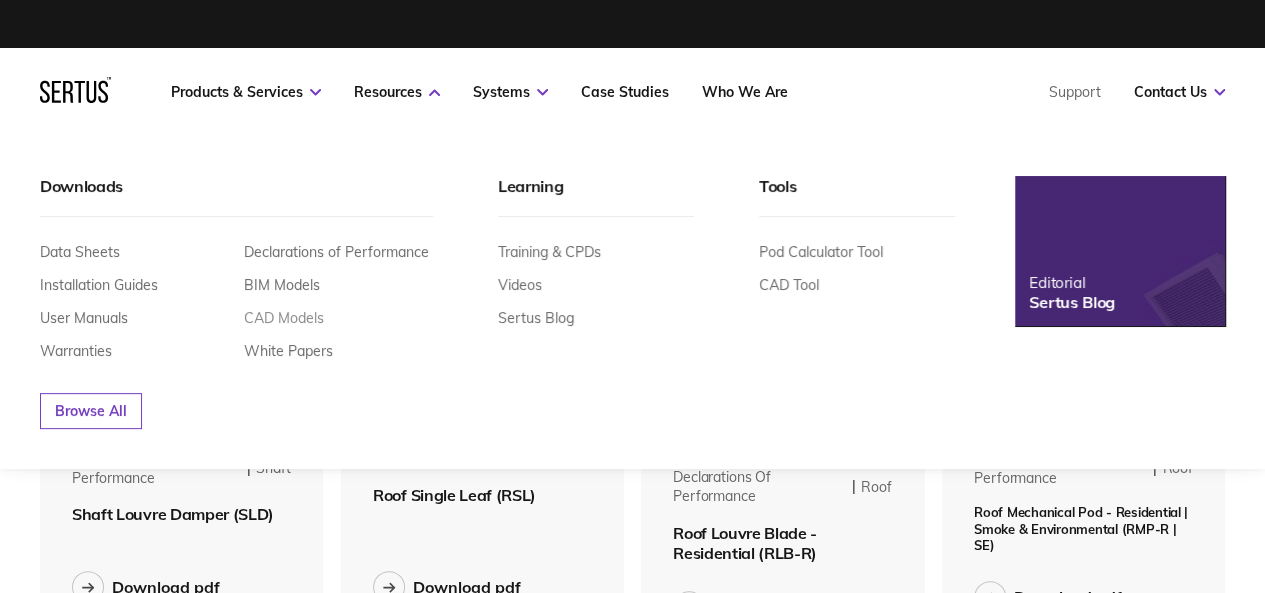 click on "CAD Models" at bounding box center (284, 318) 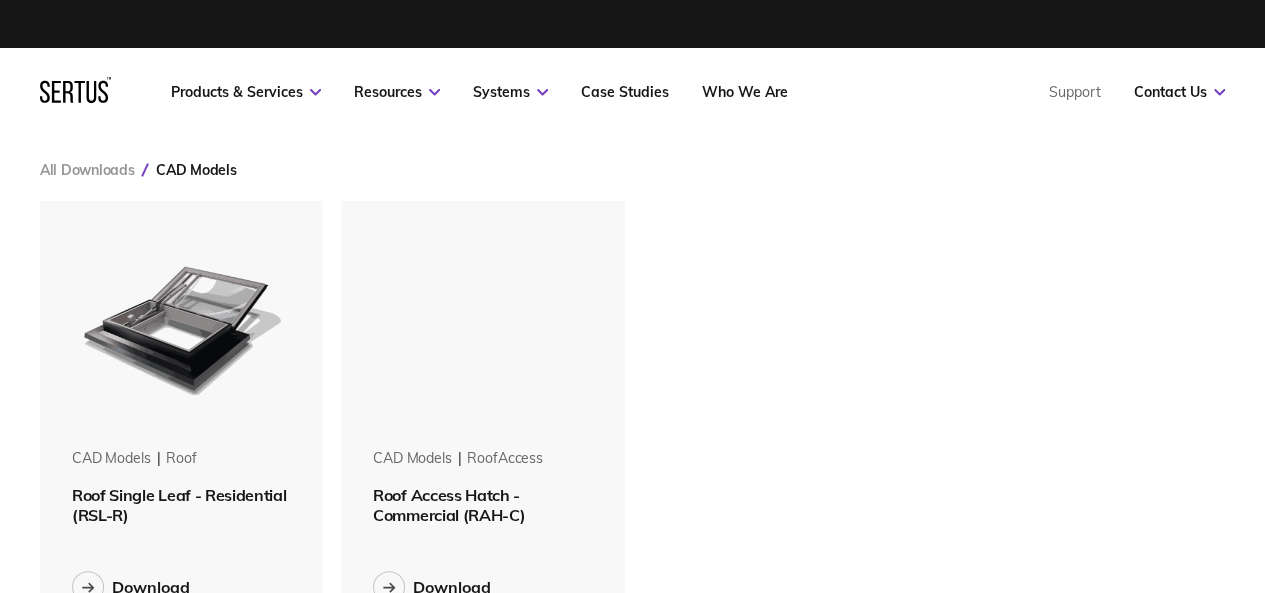 scroll, scrollTop: 10, scrollLeft: 10, axis: both 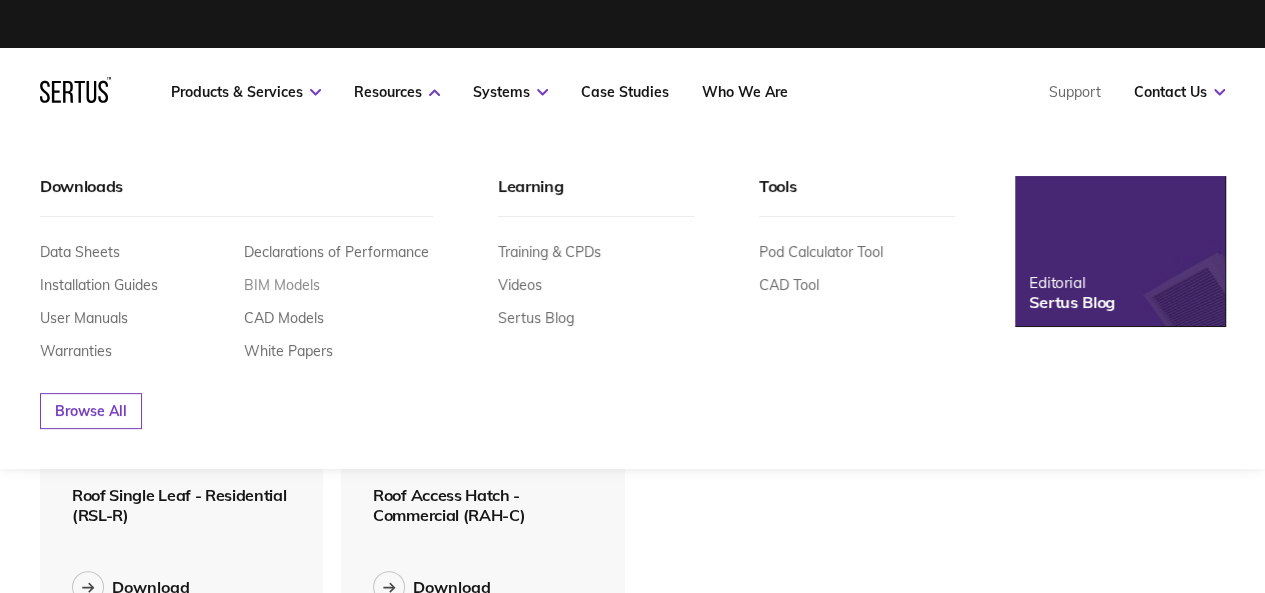 click on "BIM Models" at bounding box center [282, 285] 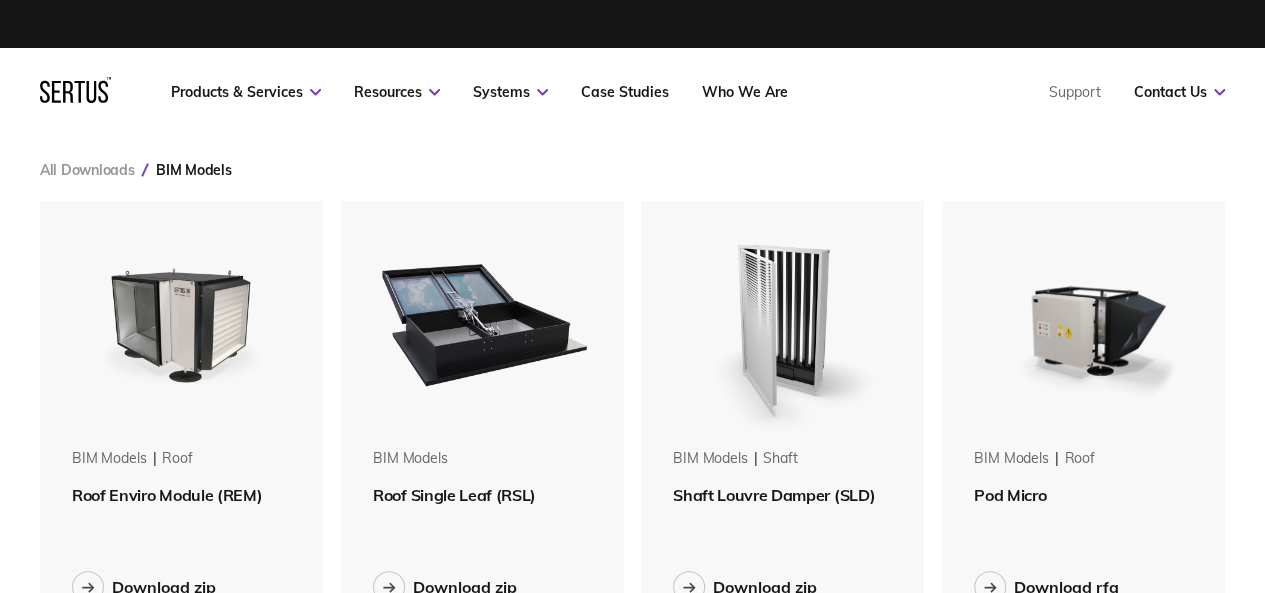 scroll, scrollTop: 10, scrollLeft: 10, axis: both 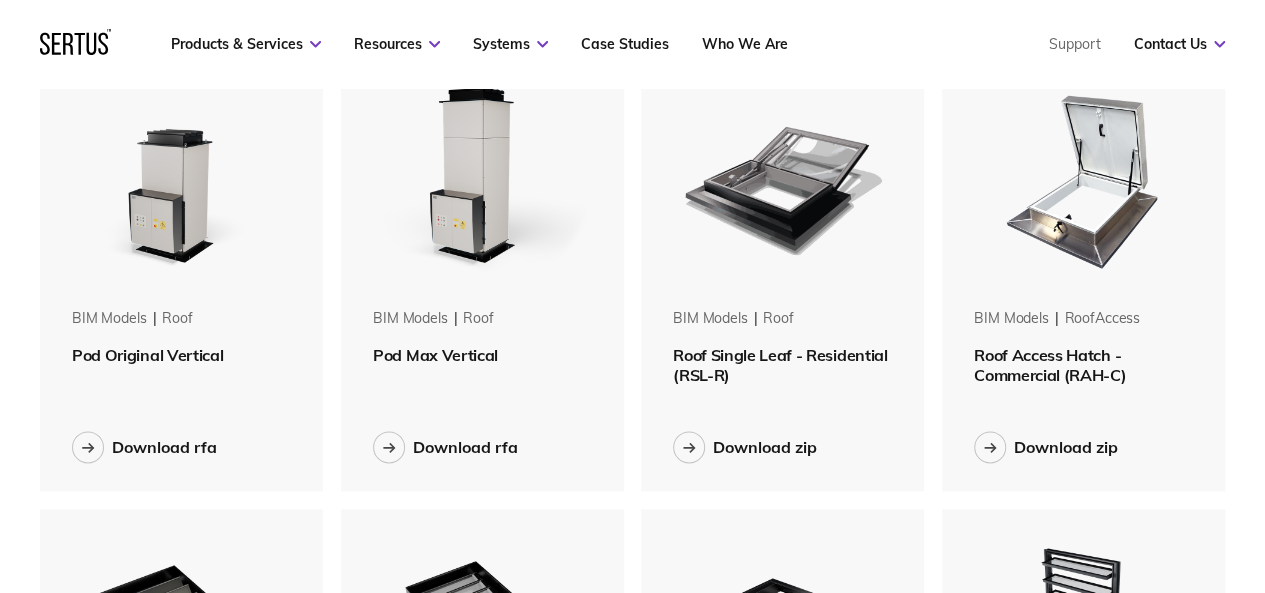 click on "Products & Services Resources Systems Case Studies Who We Are Support Contact Us Contact" at bounding box center [632, 44] 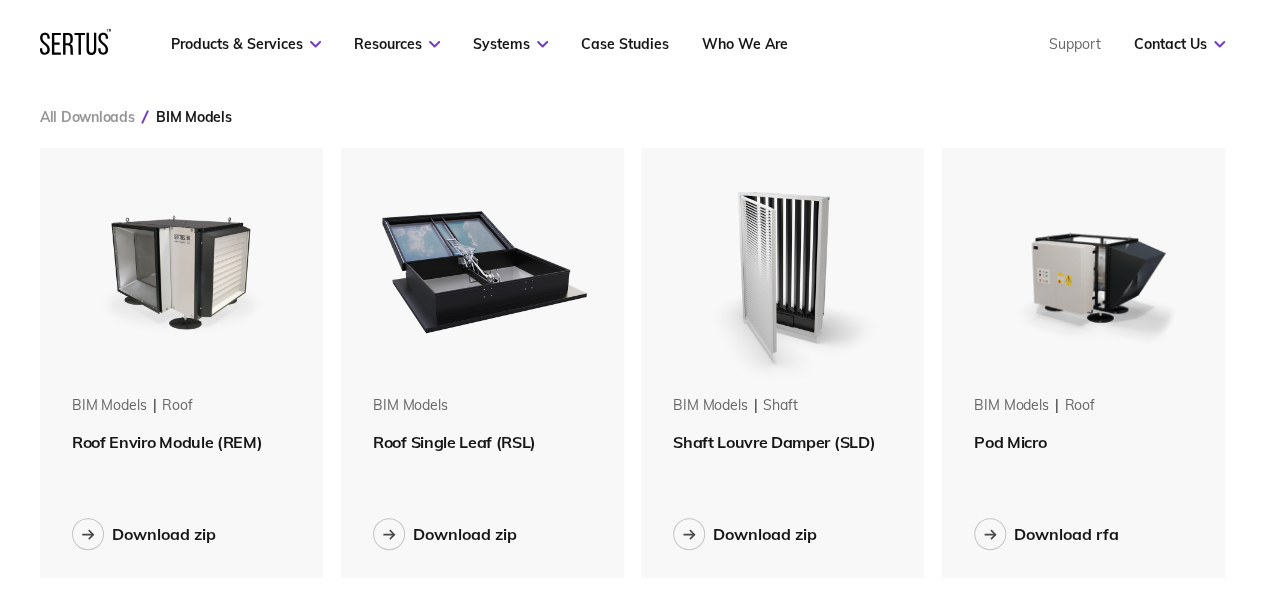 click on "BIM Models" at bounding box center [482, 414] 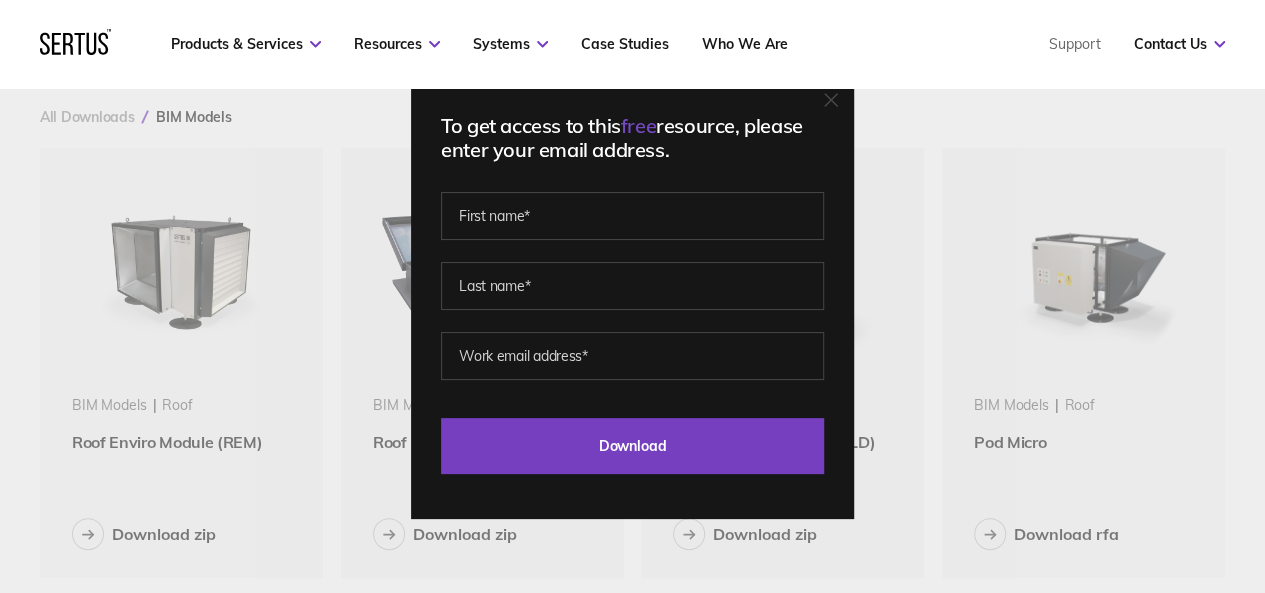 click on "To get access to this  free  resource, please enter your email address. Last Download - Product Last Download - Category Download" at bounding box center (632, 296) 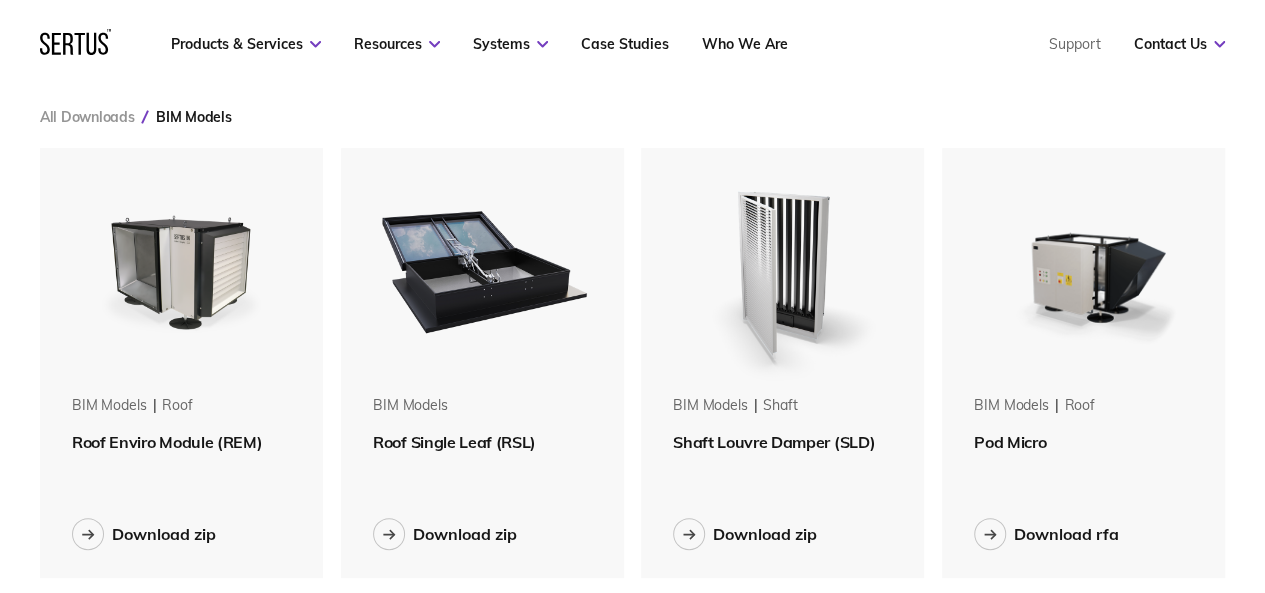 click on "Roof Single Leaf (RSL)" at bounding box center [454, 442] 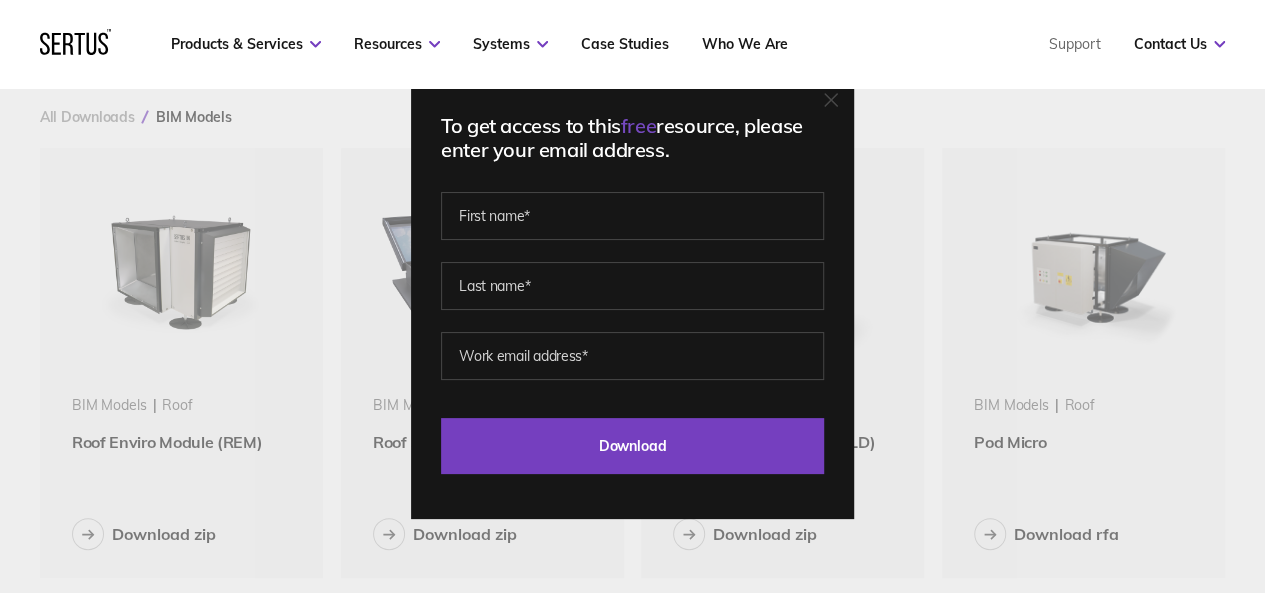 click on "To get access to this  free  resource, please enter your email address. Last Download - Product Last Download - Category Download" at bounding box center [632, 296] 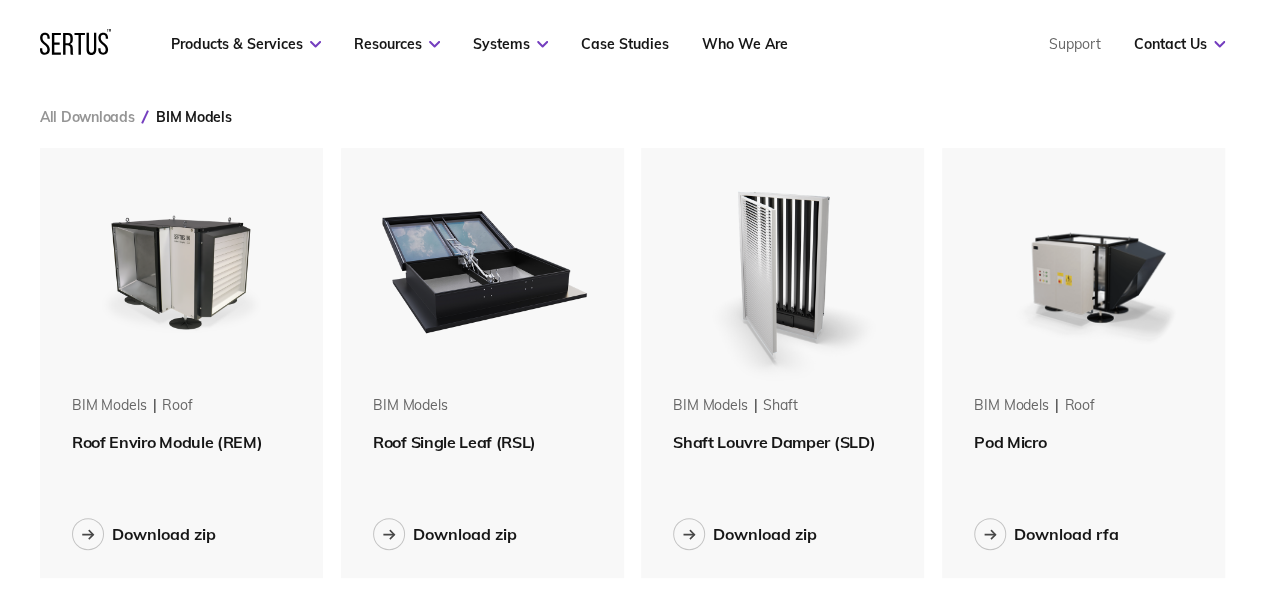 click on "BIM Models" at bounding box center (410, 406) 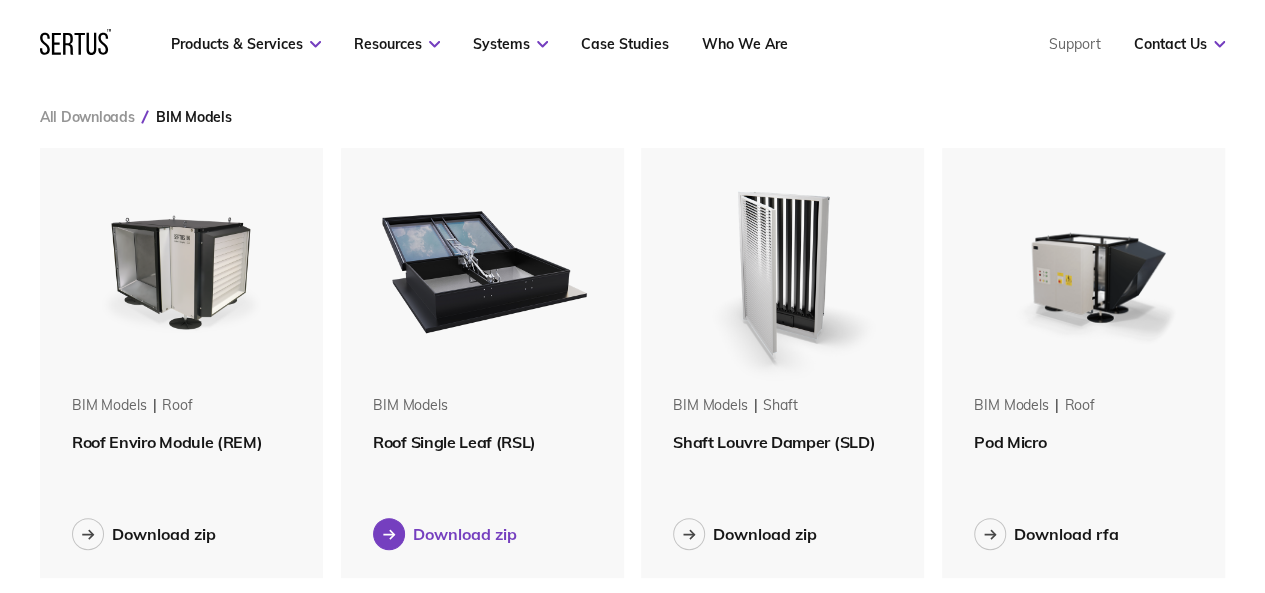 click on "Download zip" at bounding box center (465, 534) 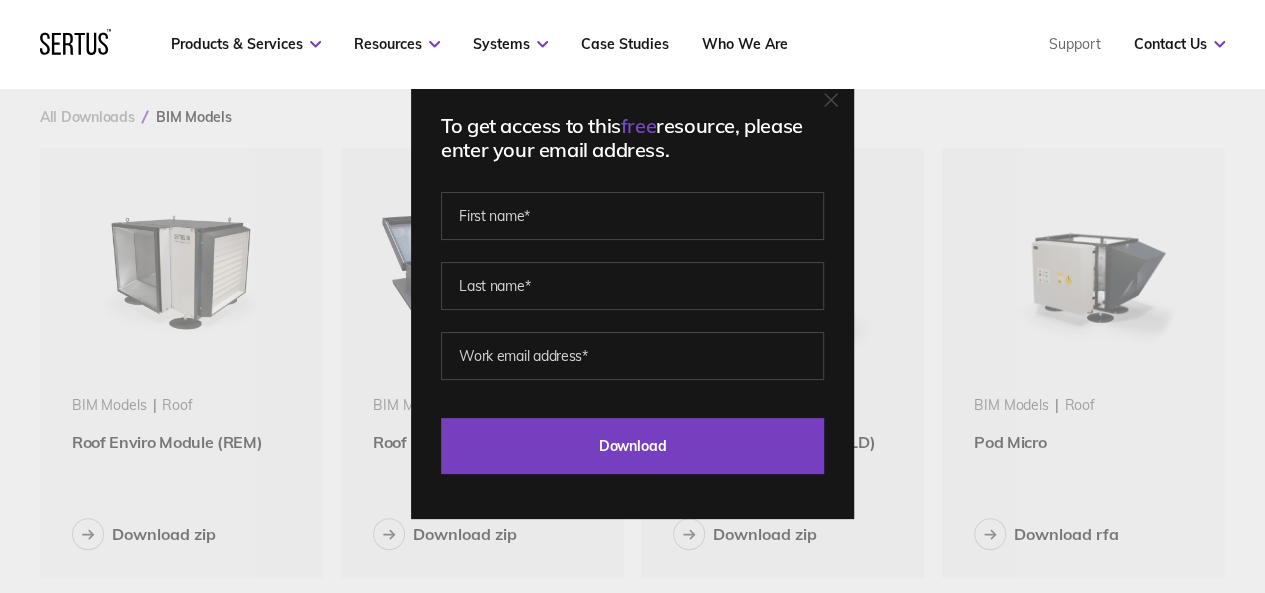 click 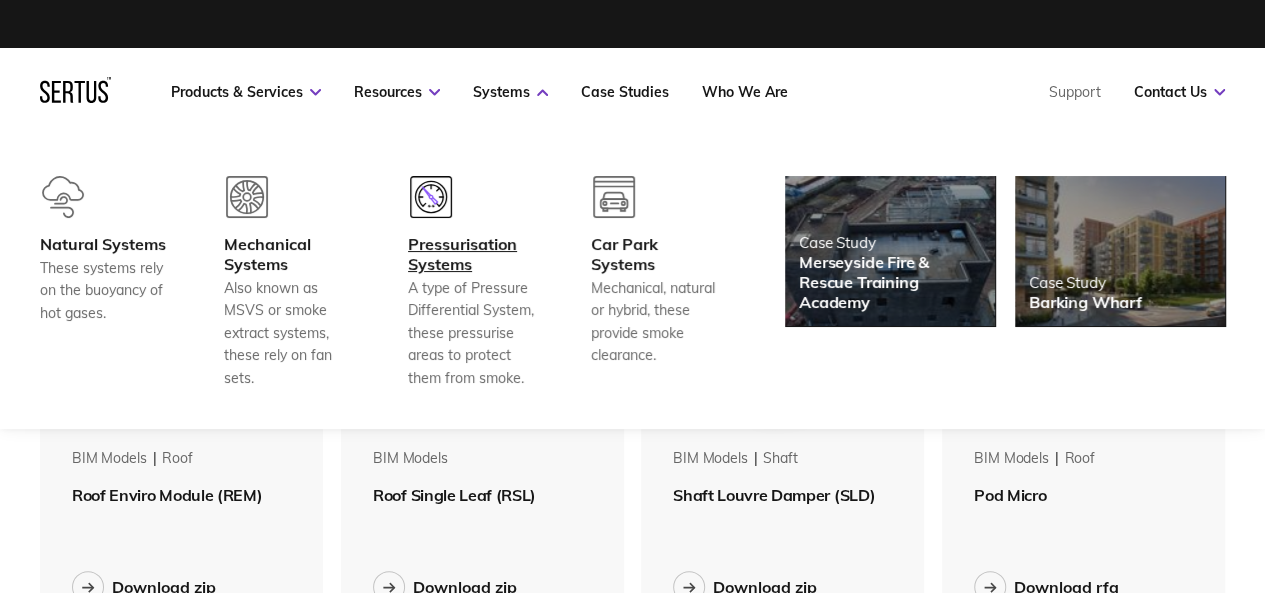 click on "Pressurisation Systems" at bounding box center [475, 254] 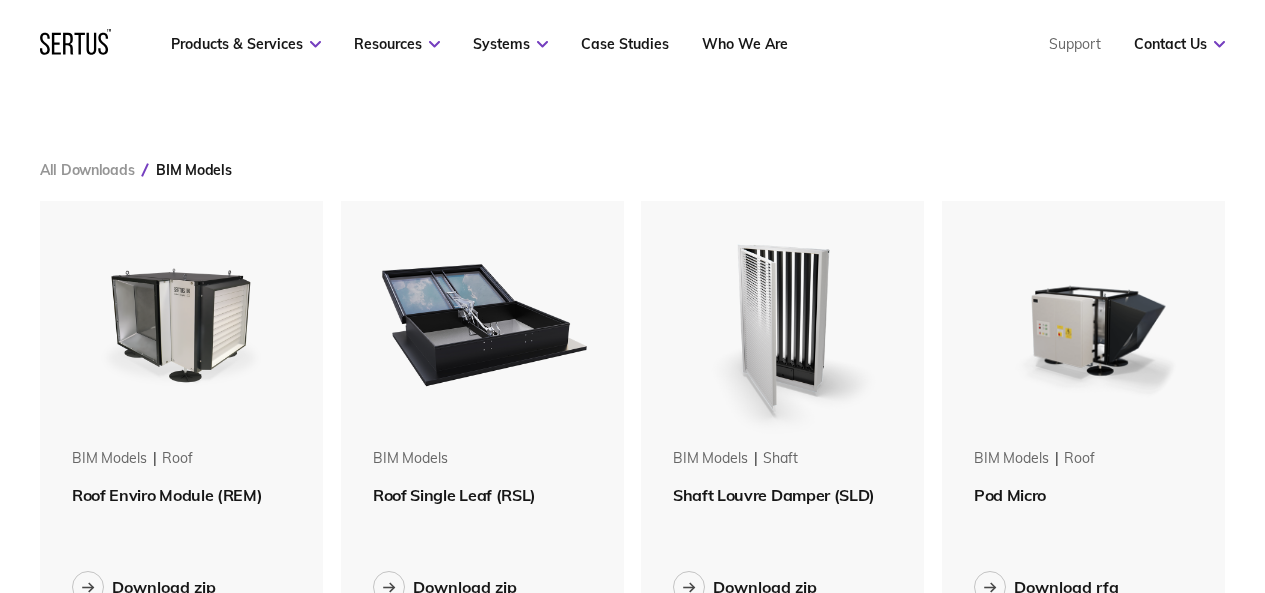 scroll, scrollTop: 1490, scrollLeft: 0, axis: vertical 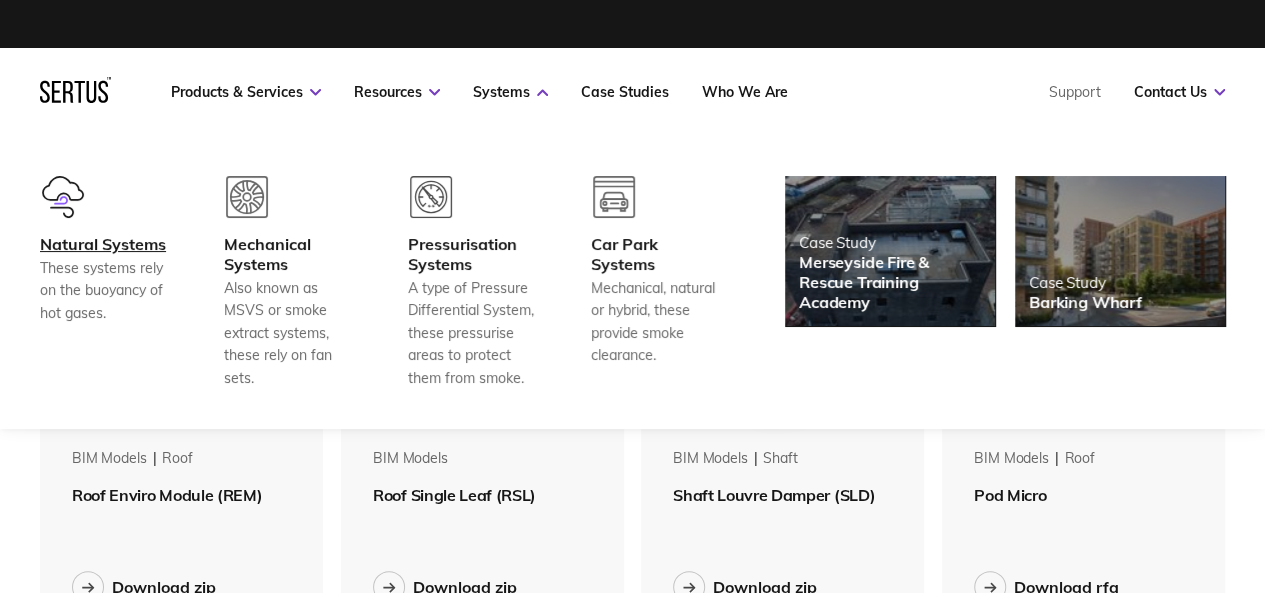click at bounding box center [107, 205] 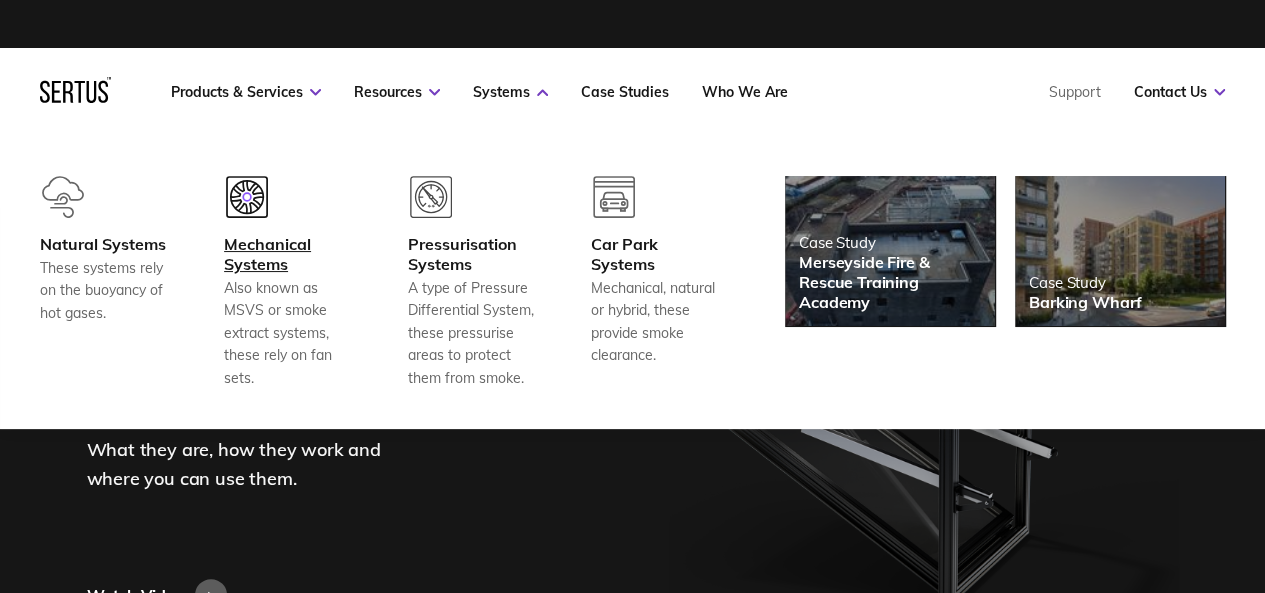 click at bounding box center [291, 205] 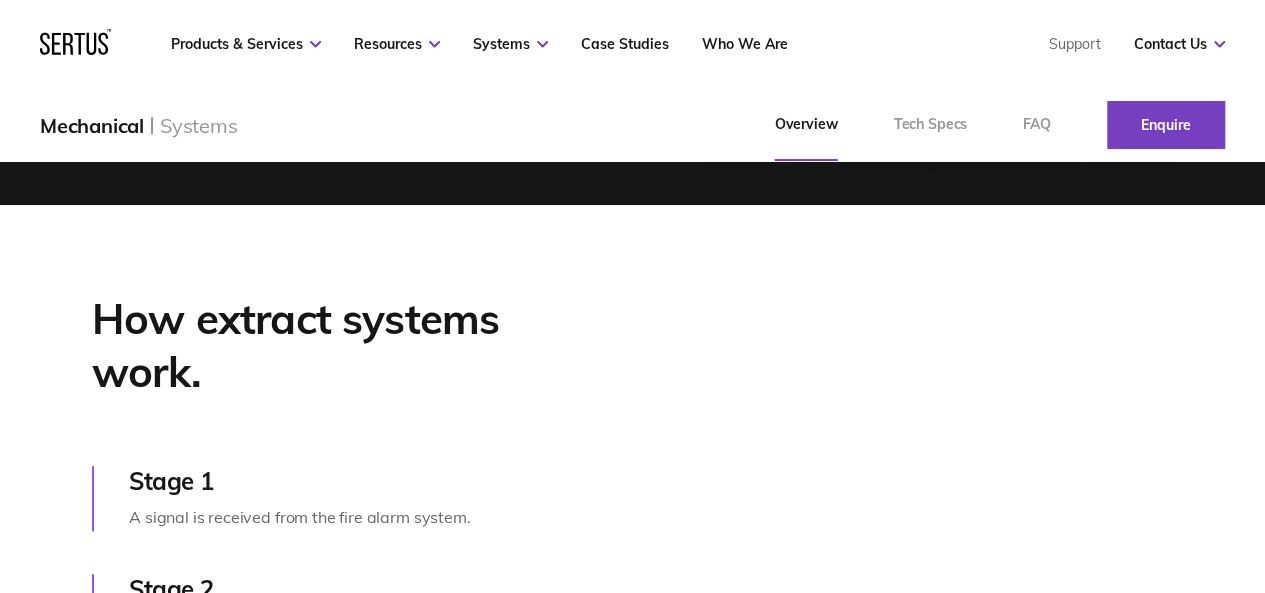 scroll, scrollTop: 638, scrollLeft: 0, axis: vertical 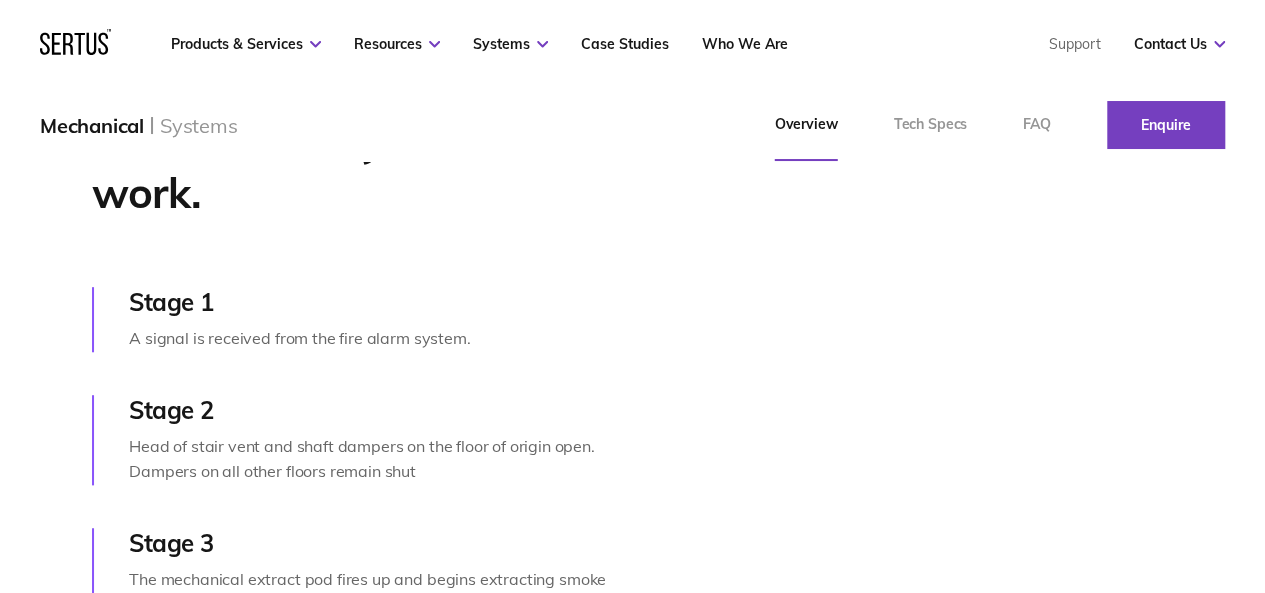 click on "How extract systems work. Stage 1 A signal is received from the fire alarm system. Stage 2 Head of stair vent and shaft dampers on the floor of origin open.  Dampers on all other floors remain shut Stage 3 The mechanical extract pod fires up and begins extracting smoke from the protected zone, drawing fresh air down the stair core. Systems will vary depending on building layout." at bounding box center (352, 412) 